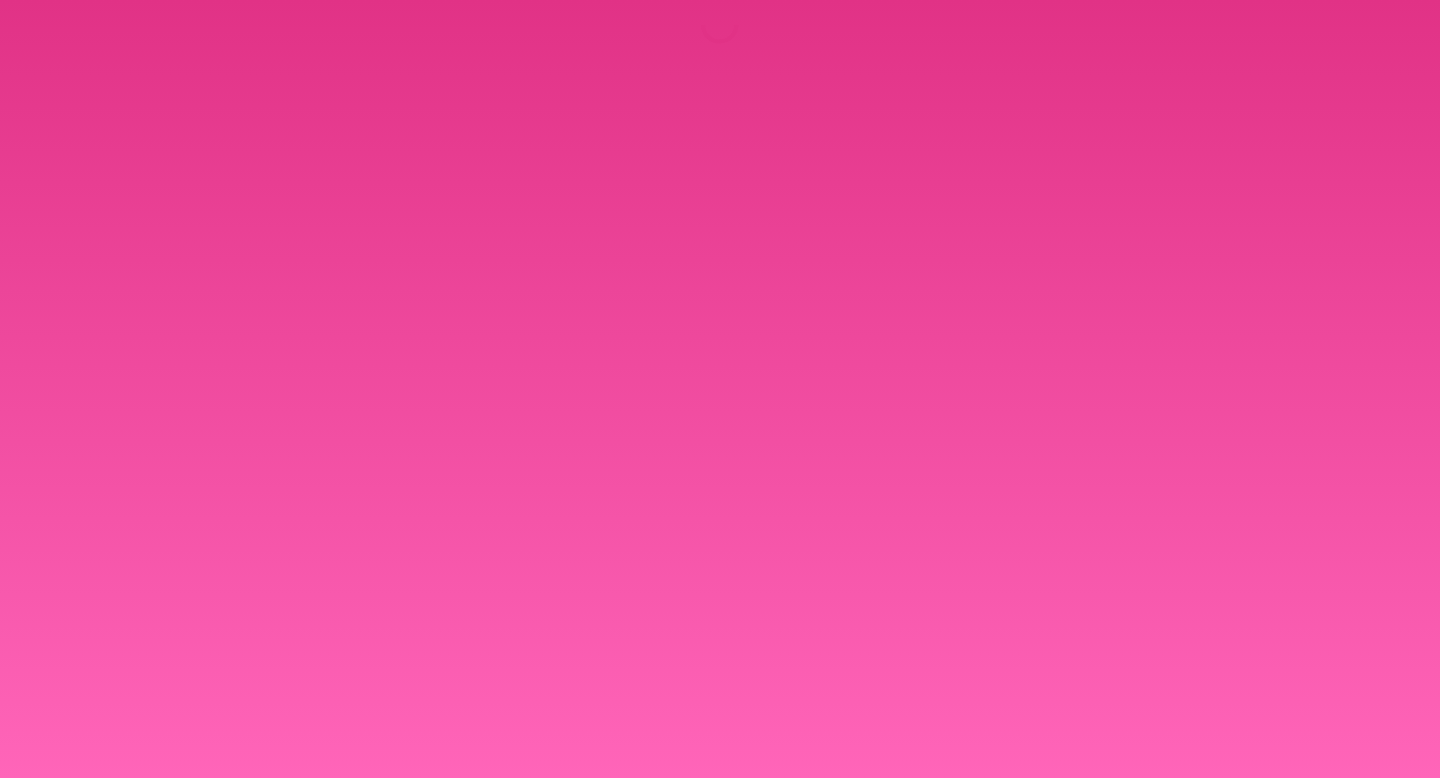 scroll, scrollTop: 0, scrollLeft: 0, axis: both 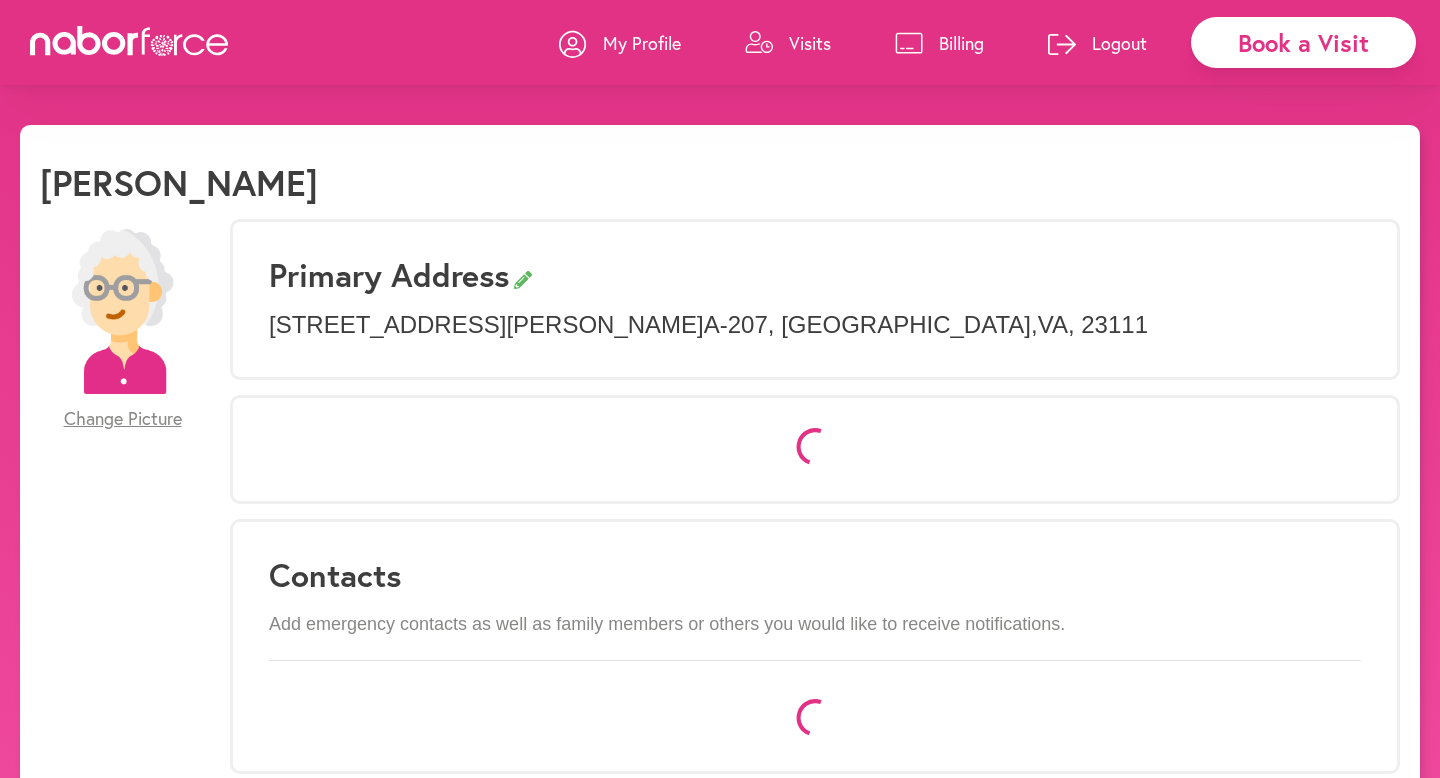 select on "*" 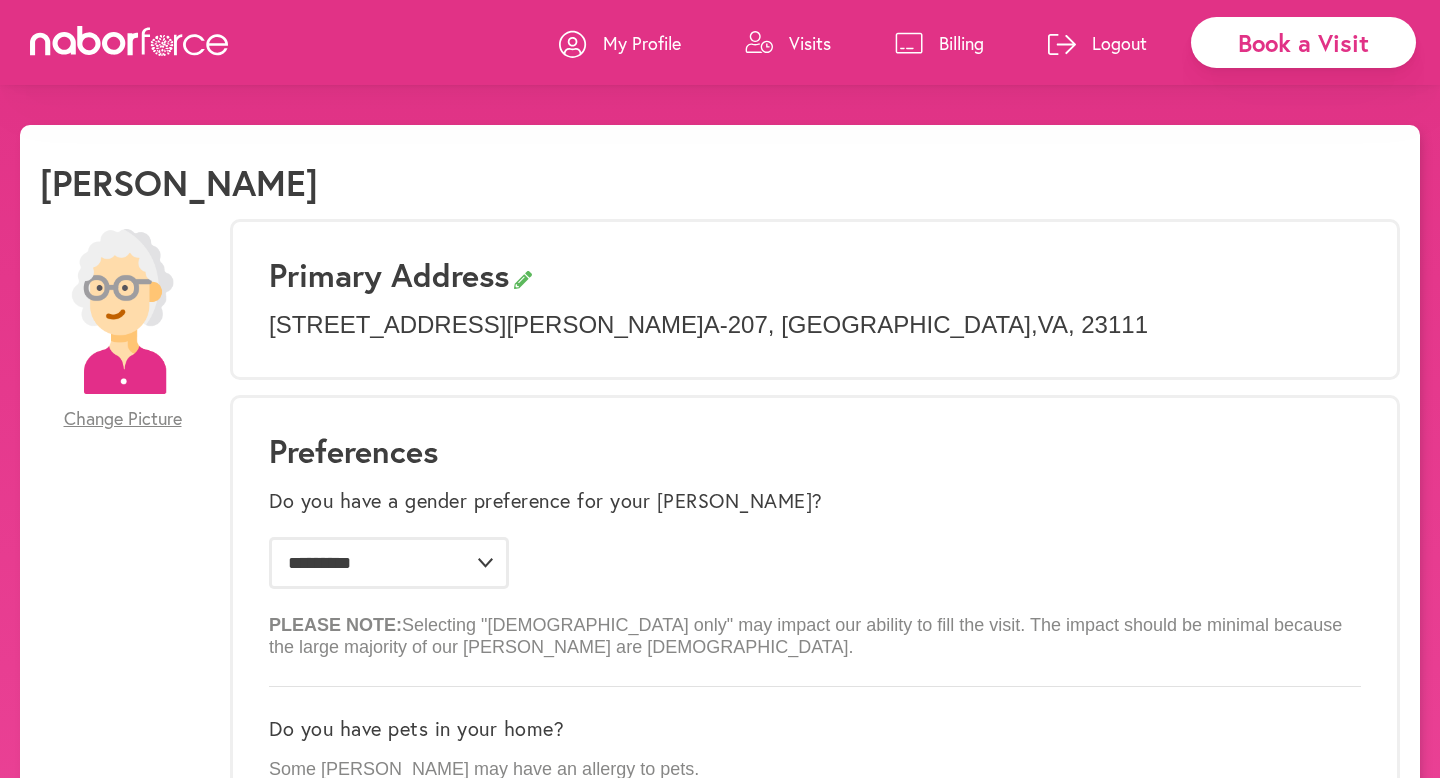 click on "Book a Visit" at bounding box center [1303, 42] 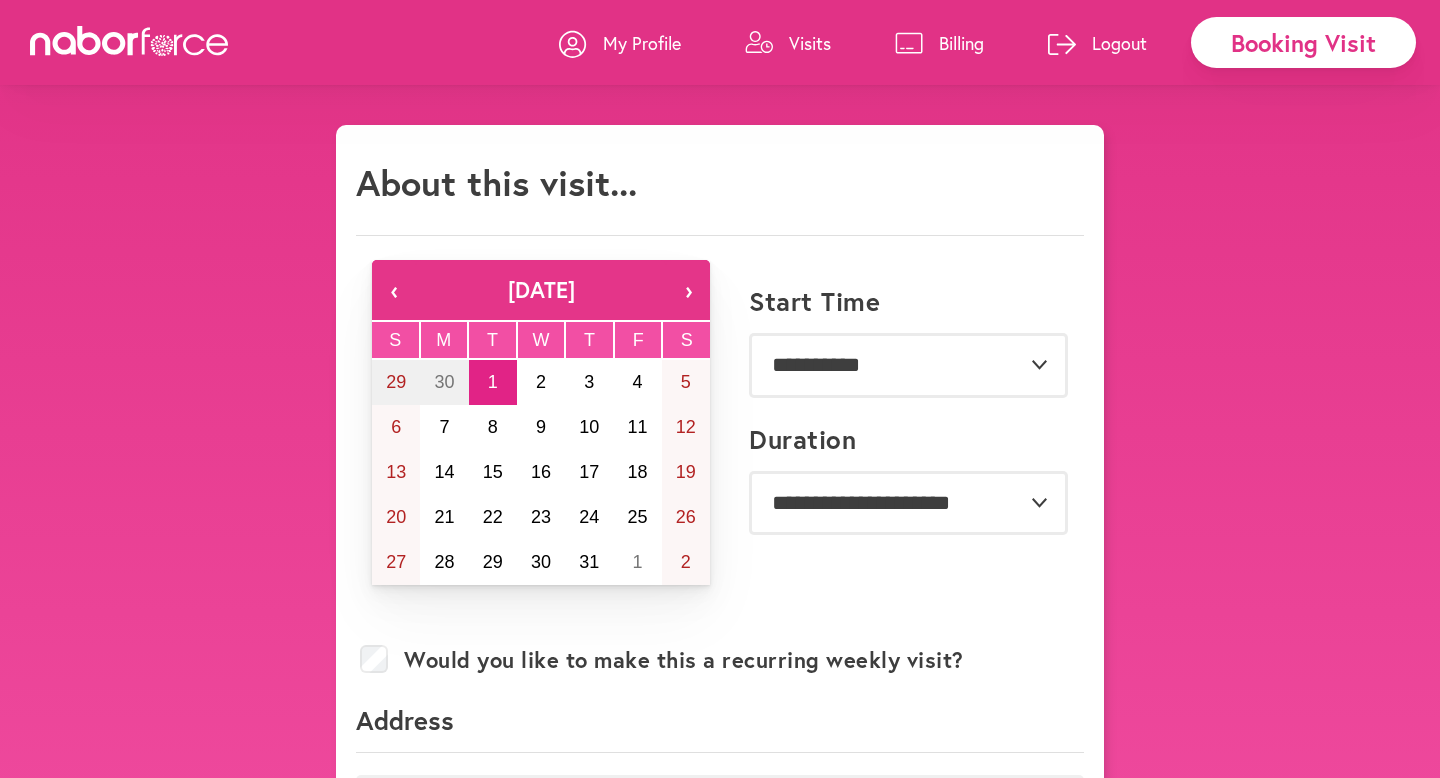 click on "Visits" at bounding box center (810, 43) 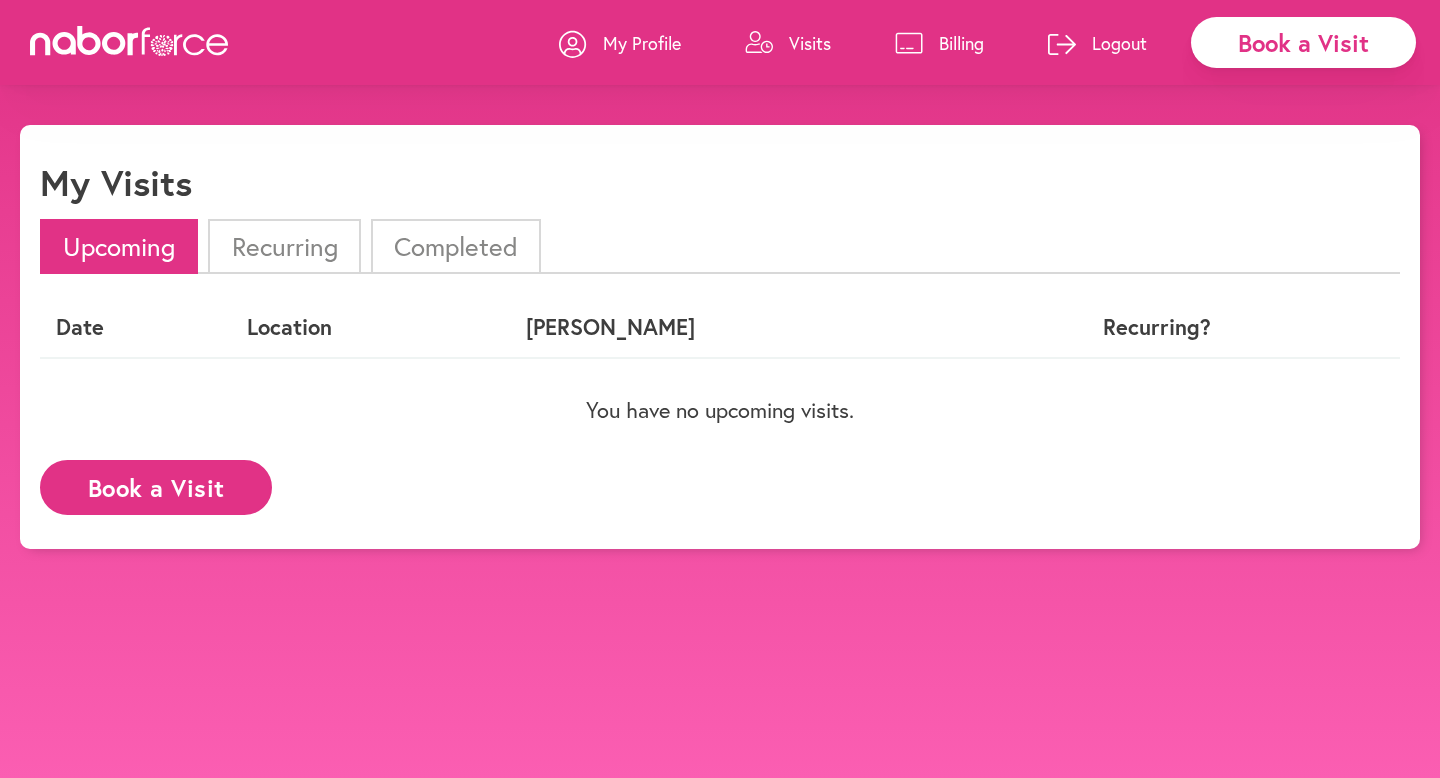 click on "Book a Visit" at bounding box center [1303, 42] 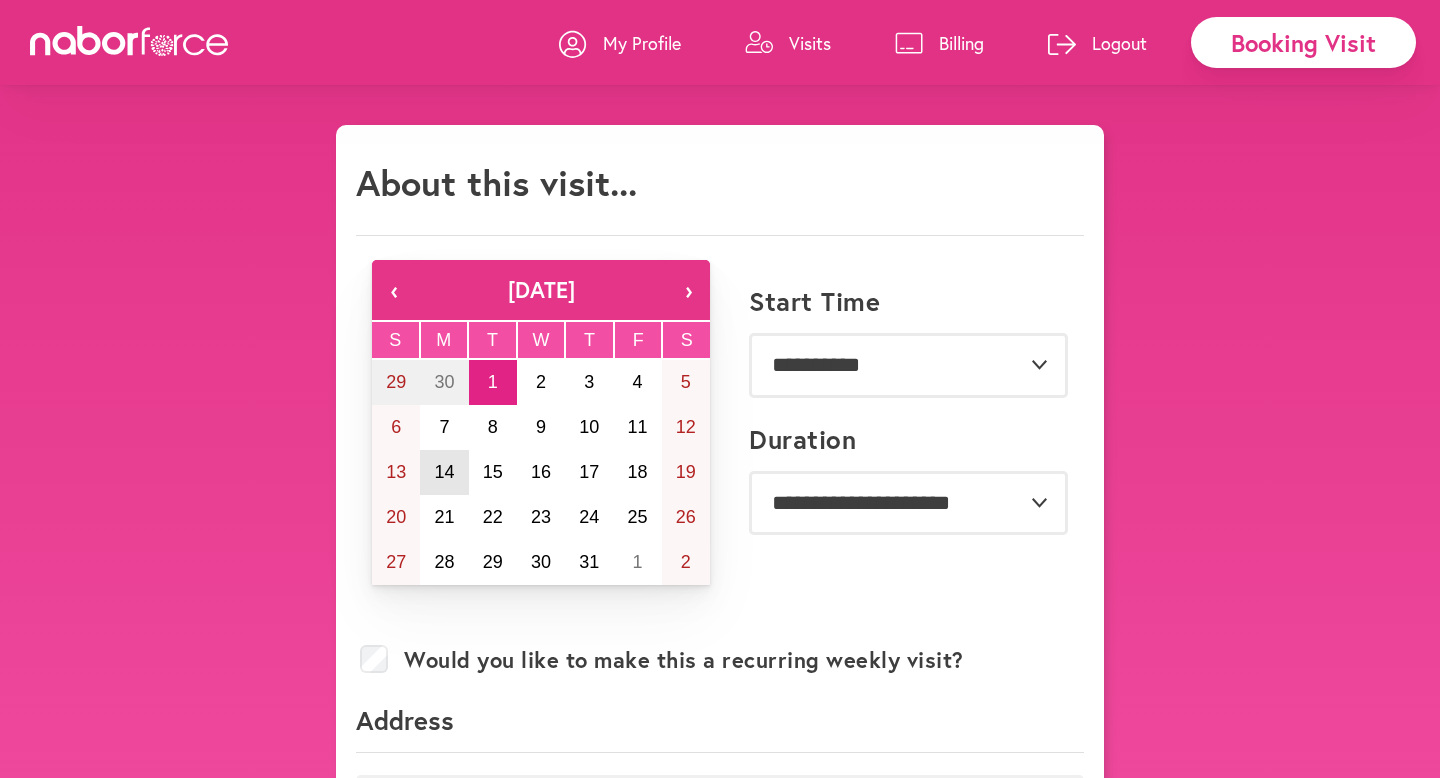 click on "14" at bounding box center [444, 472] 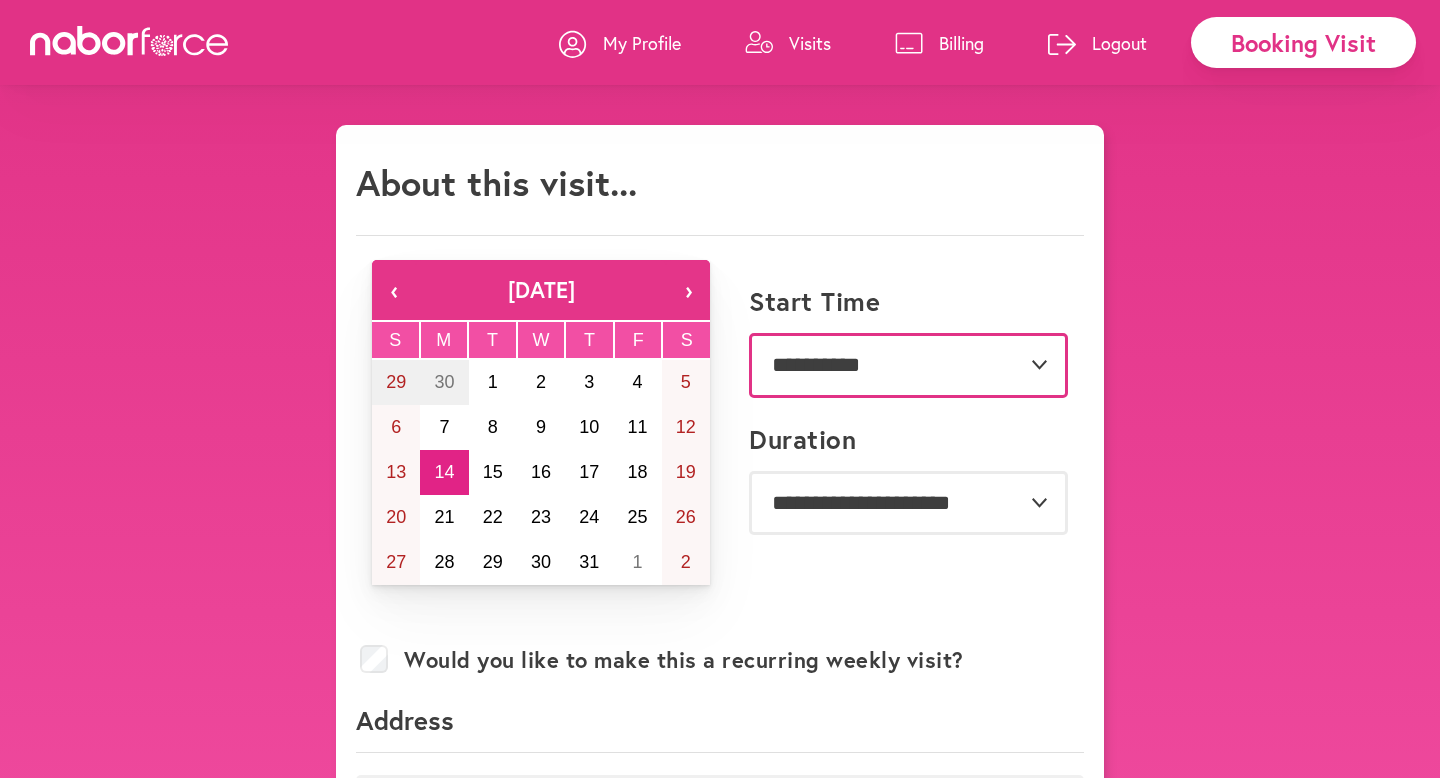 click on "**********" at bounding box center (908, 365) 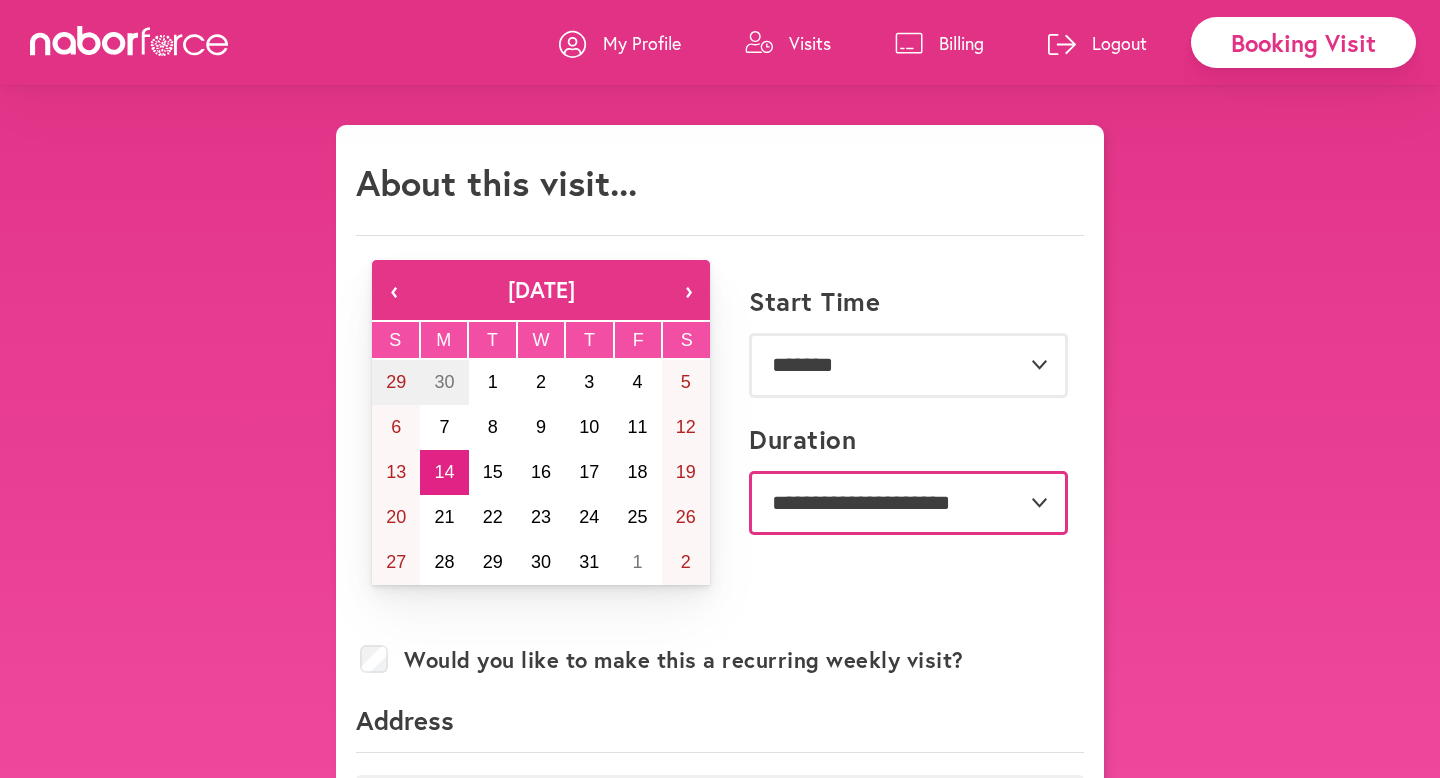 click on "**********" at bounding box center [908, 503] 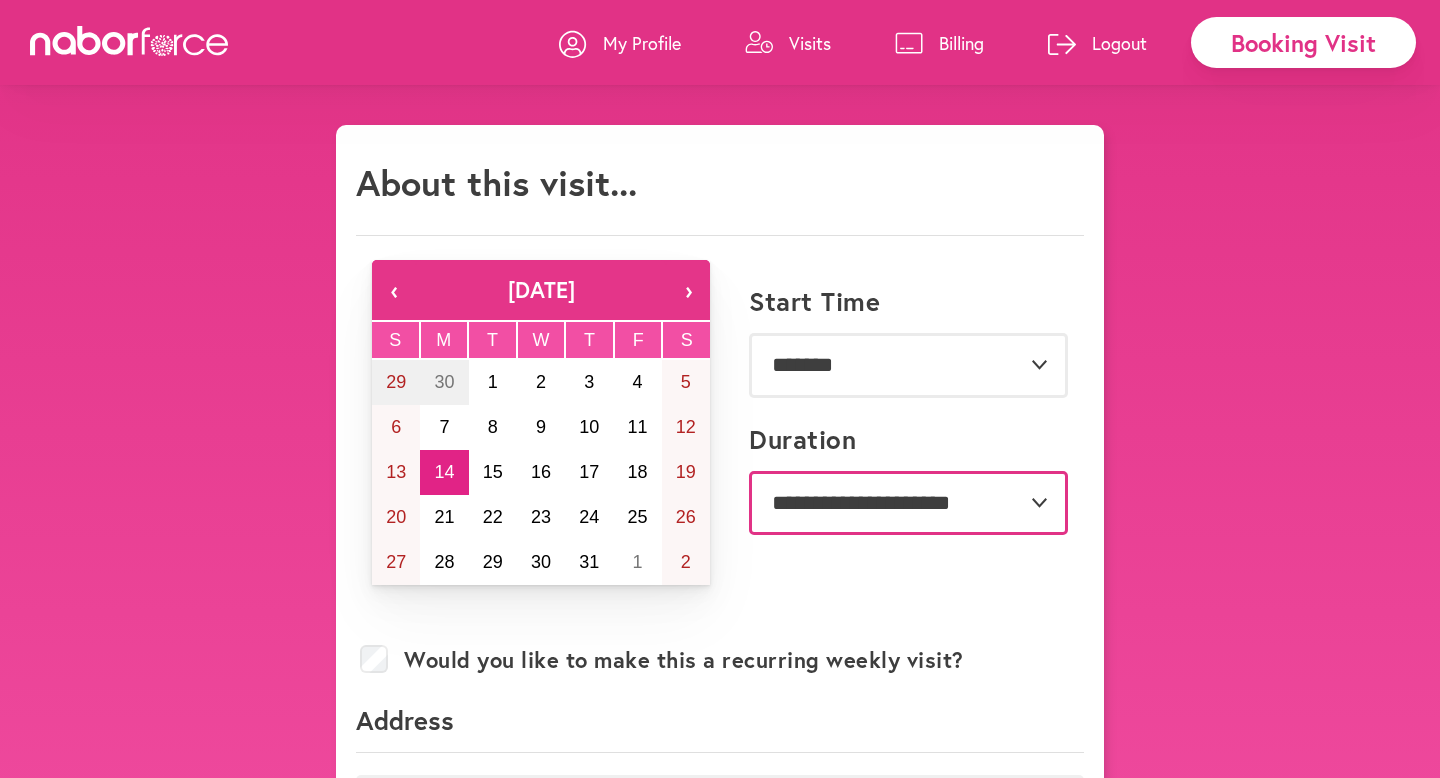 select on "***" 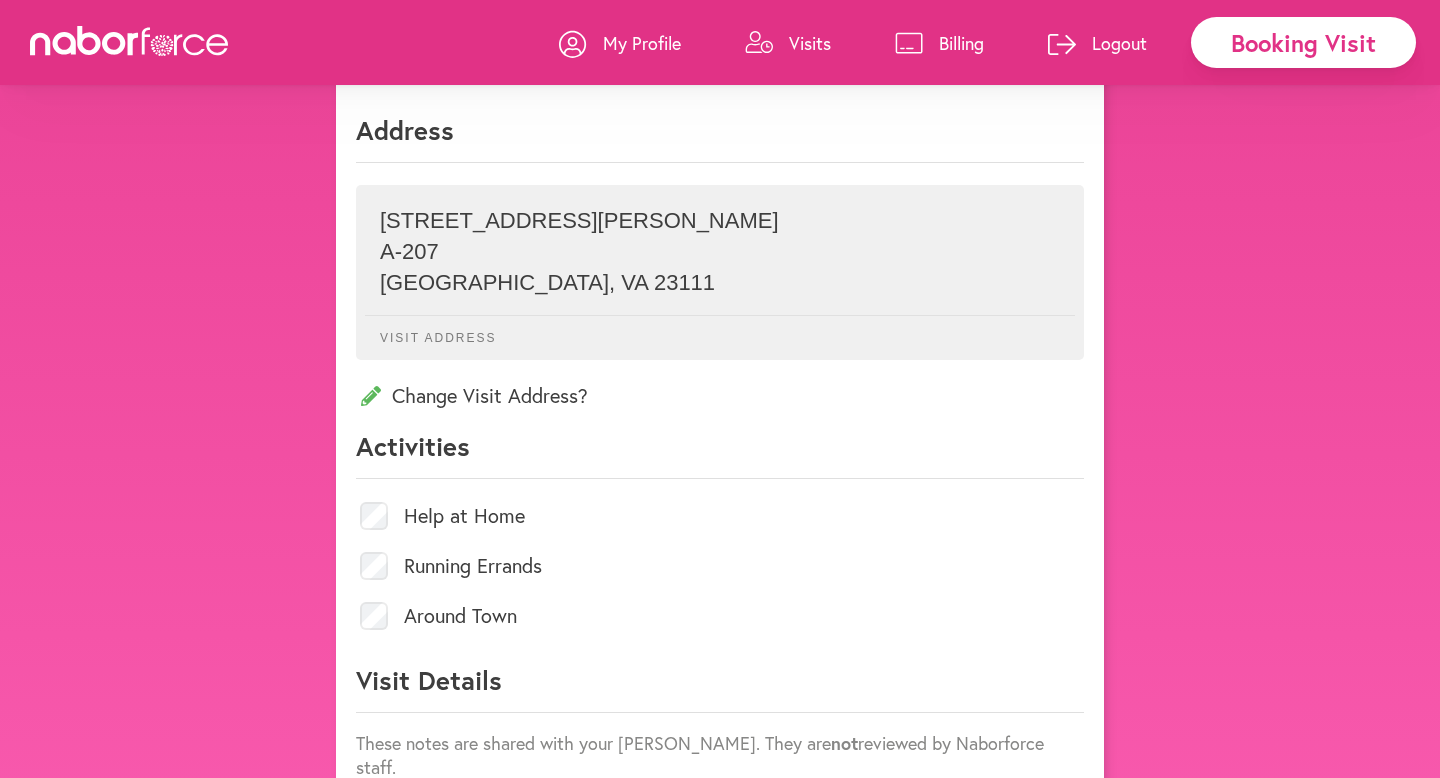 scroll, scrollTop: 772, scrollLeft: 0, axis: vertical 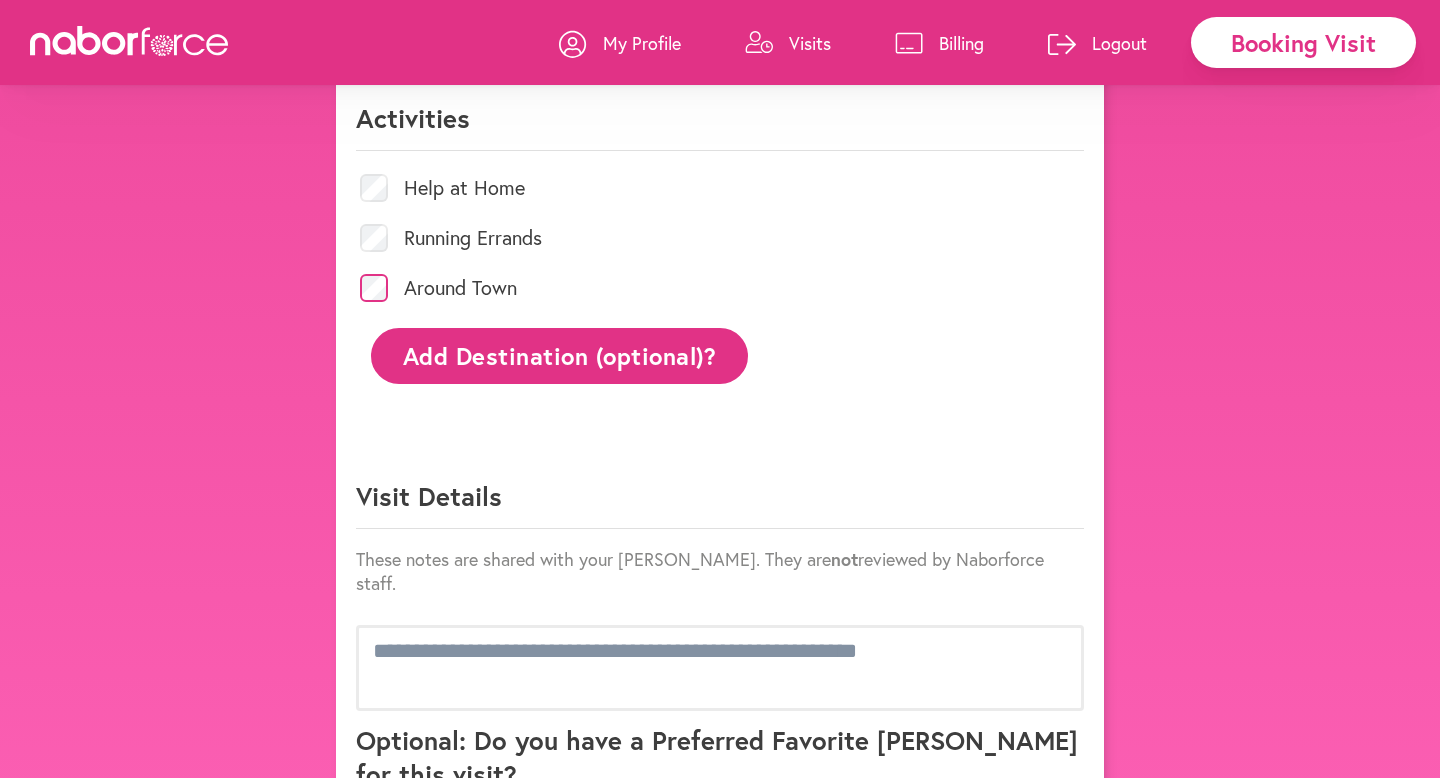 click on "Add Destination (optional)?" 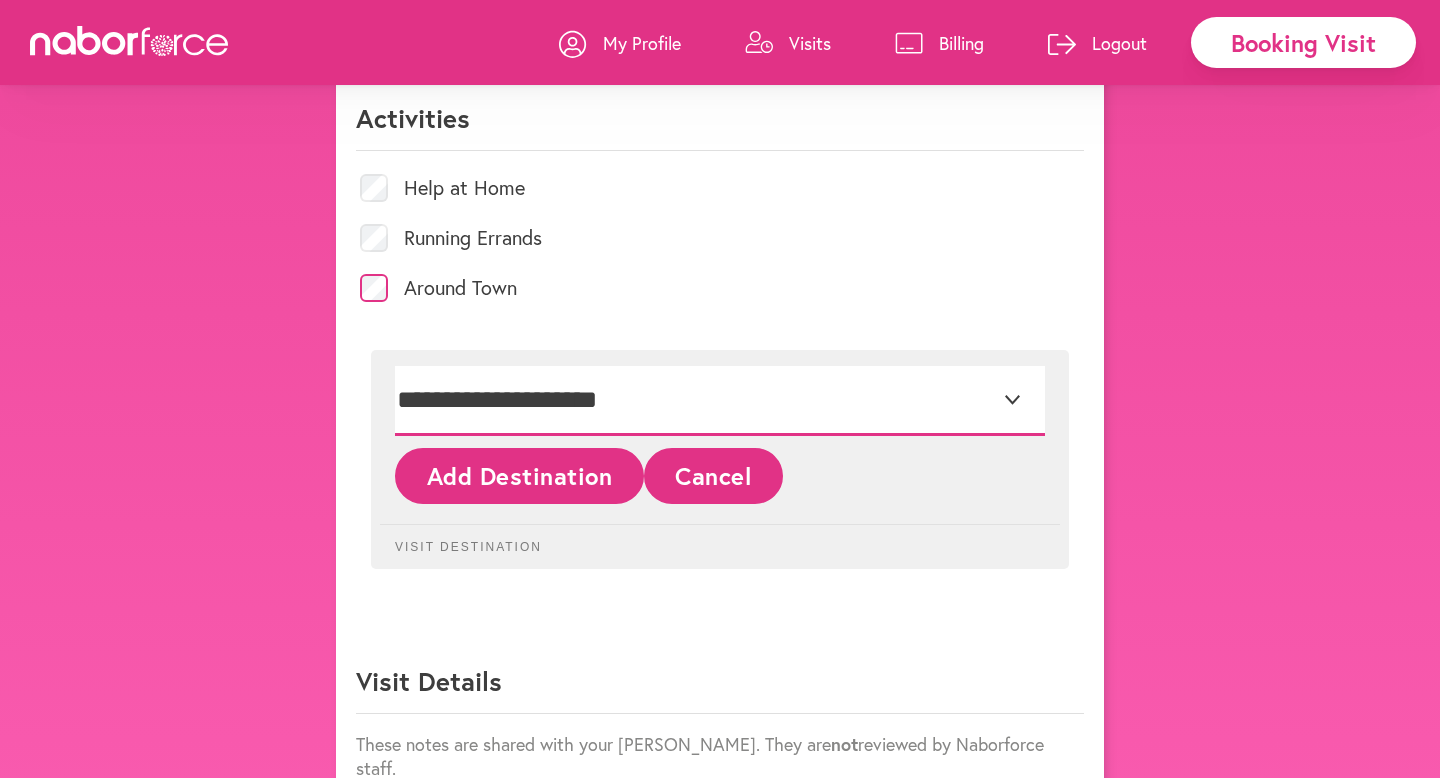 click on "**********" at bounding box center (720, 401) 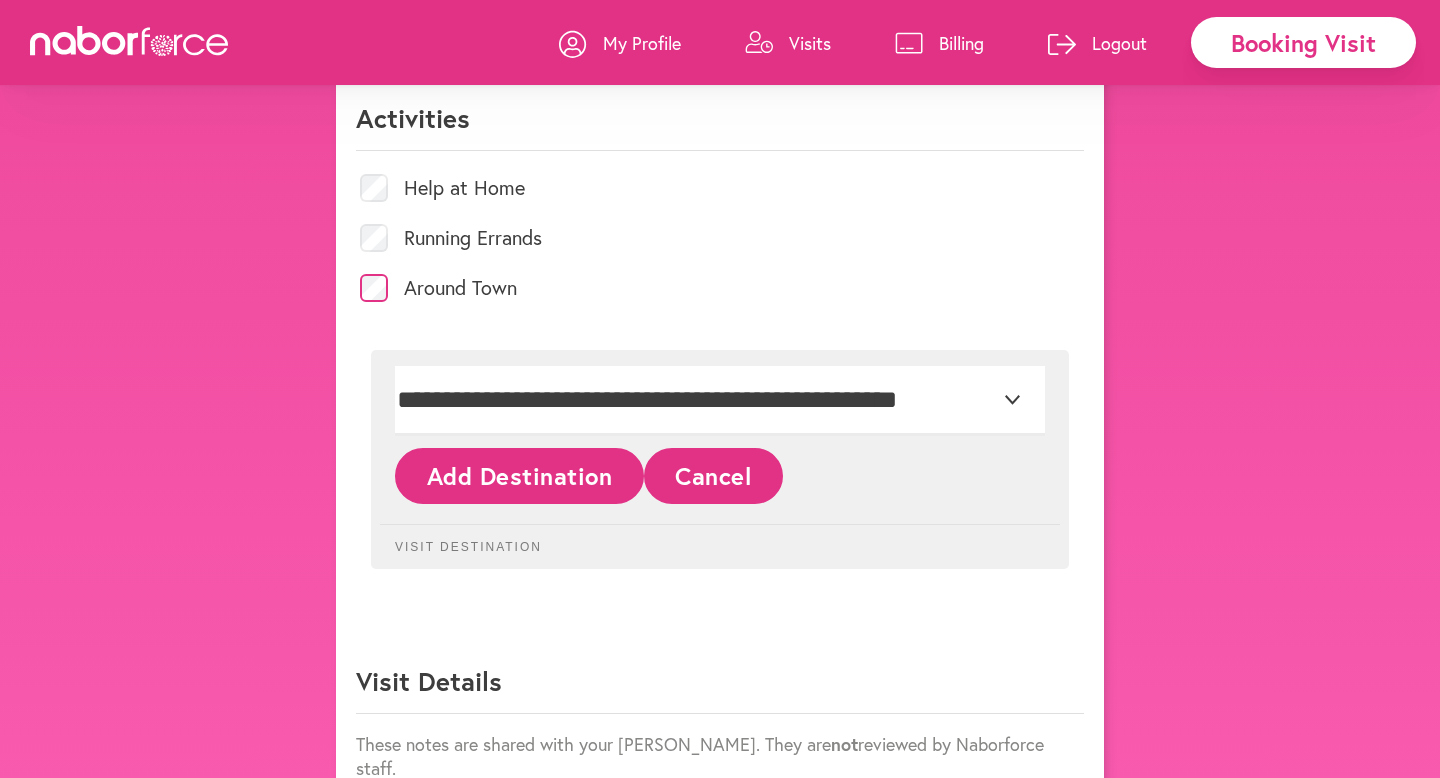 click on "Add Destination" 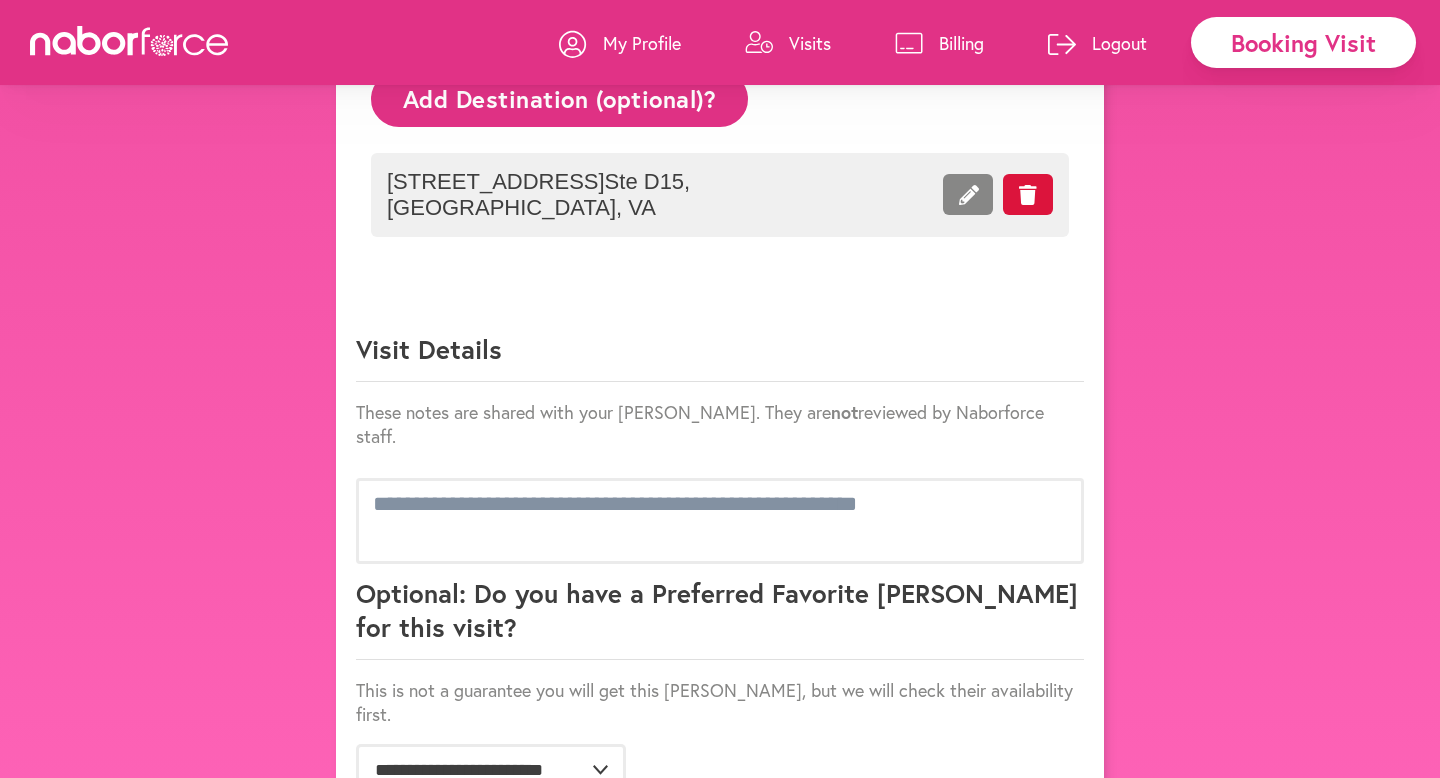 scroll, scrollTop: 1200, scrollLeft: 0, axis: vertical 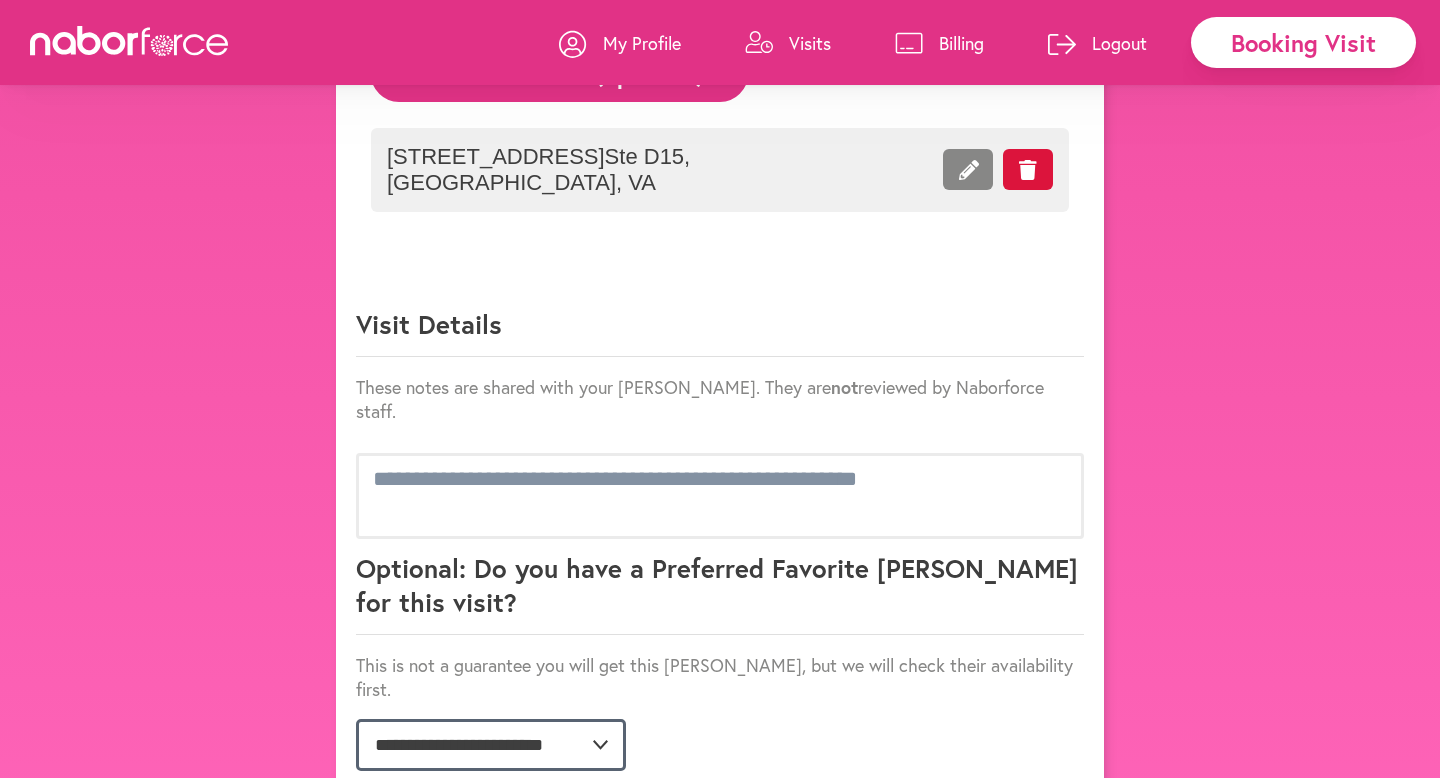 click on "**********" 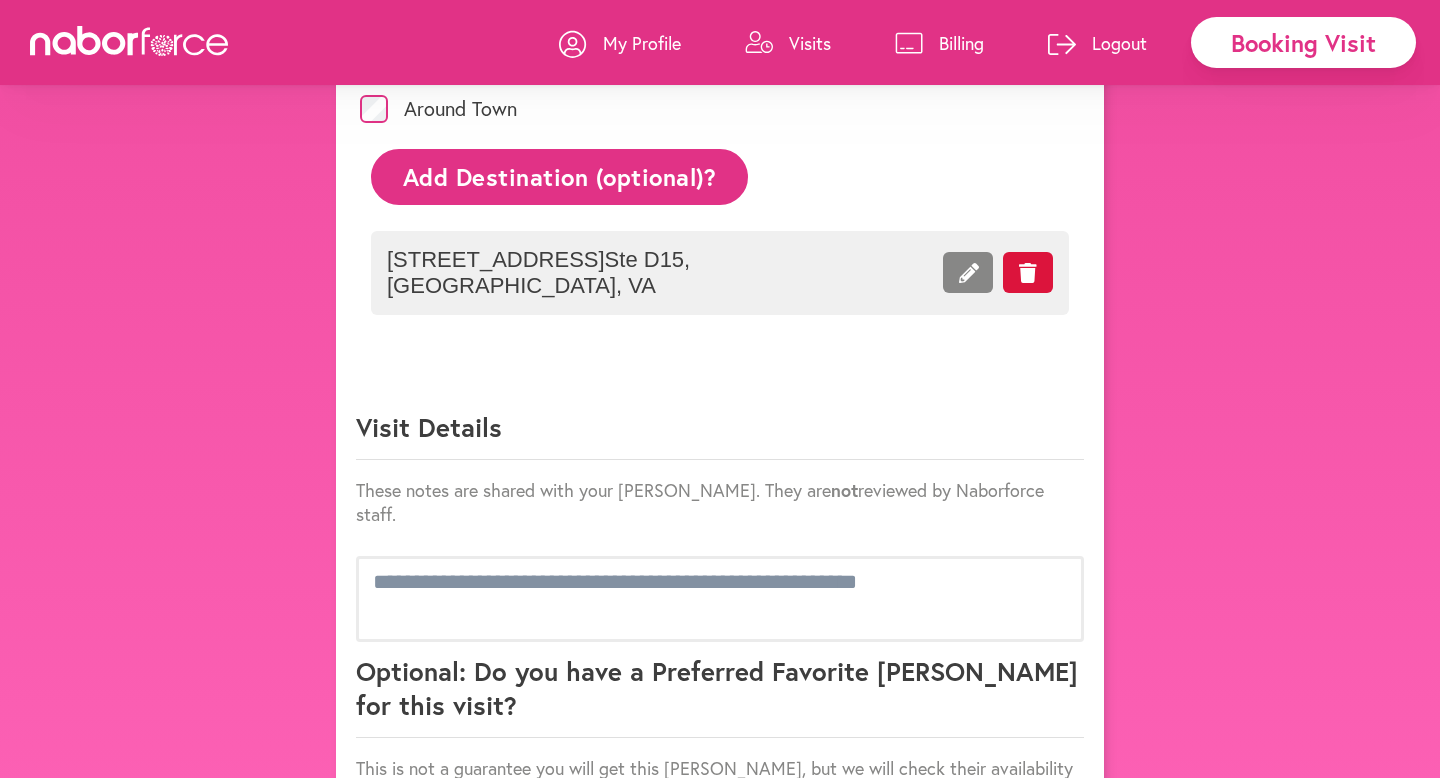 scroll, scrollTop: 1259, scrollLeft: 0, axis: vertical 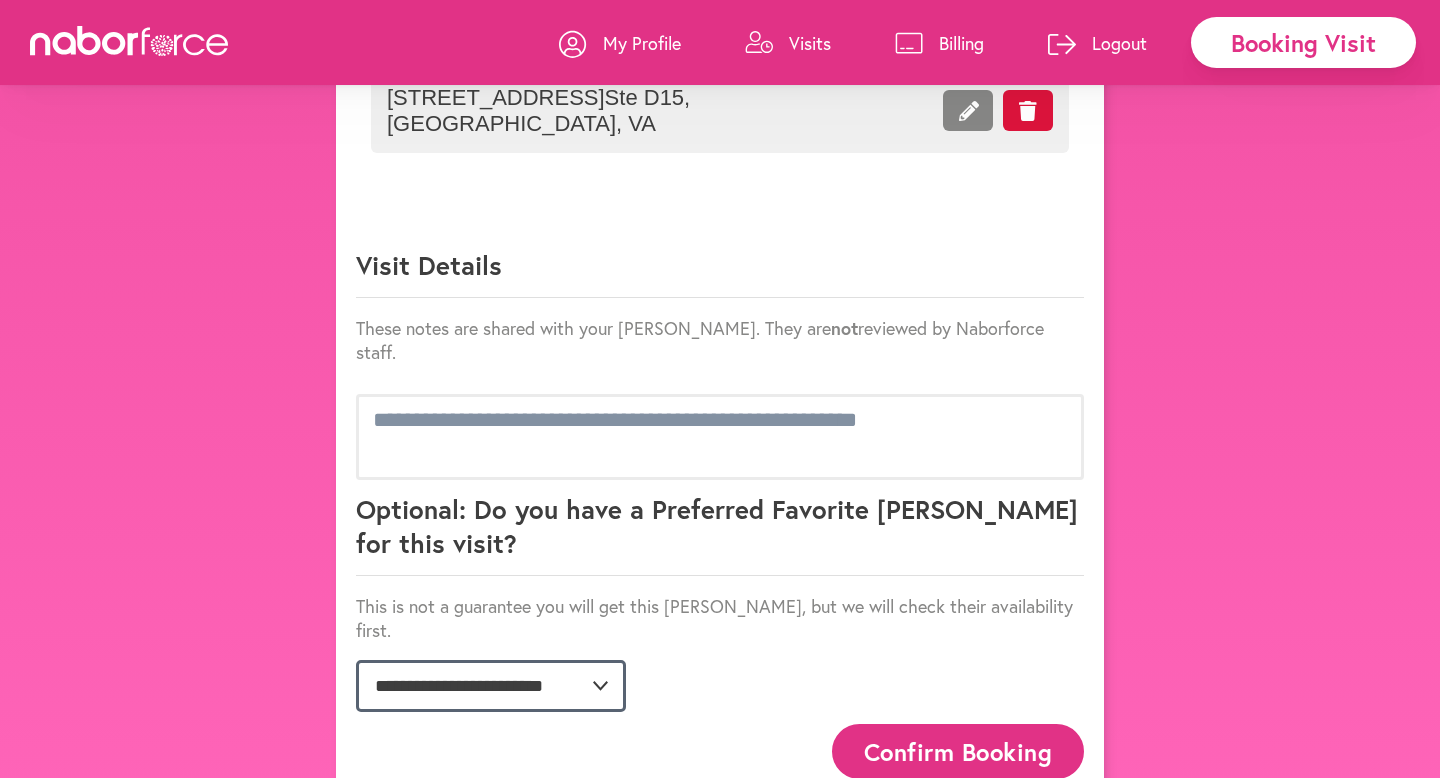 click on "**********" 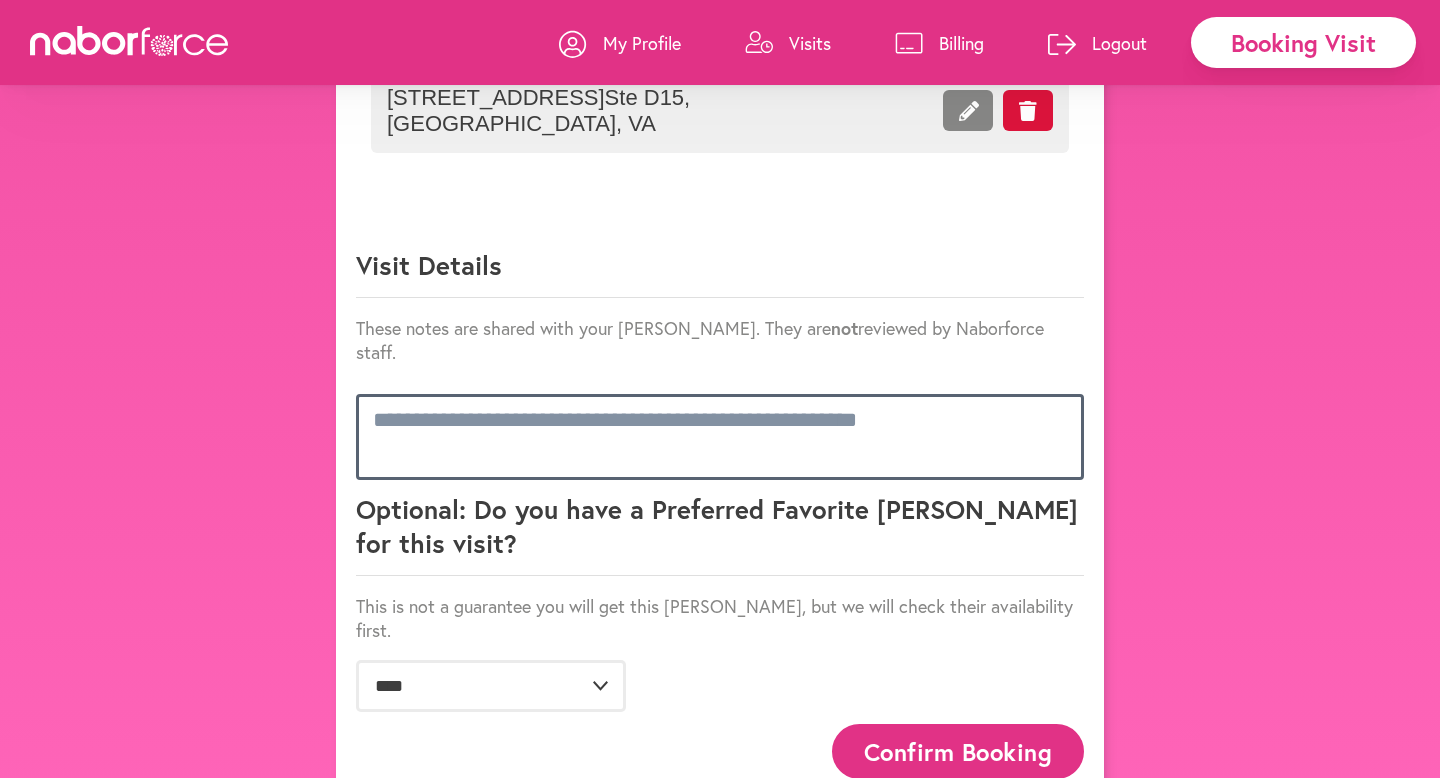 click at bounding box center [720, 437] 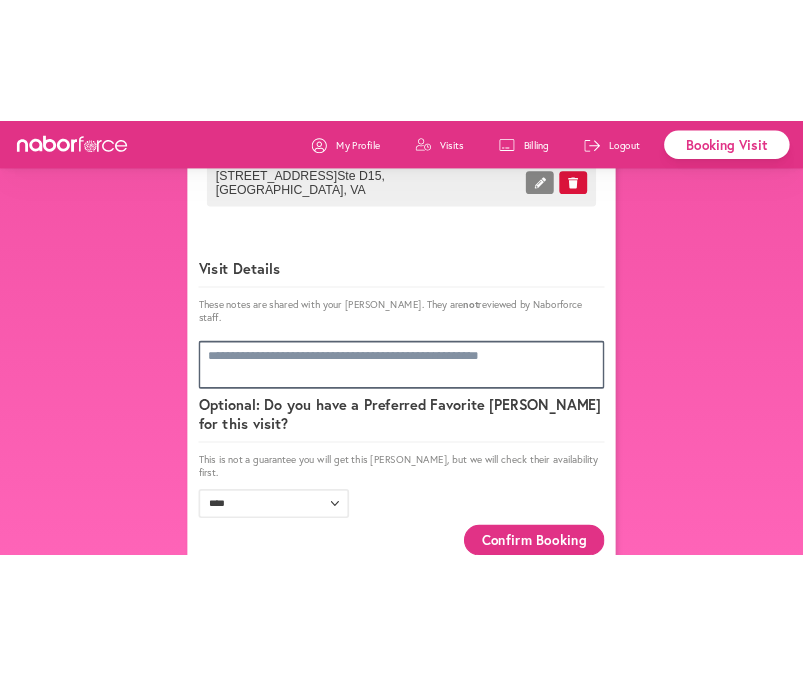 scroll, scrollTop: 1258, scrollLeft: 0, axis: vertical 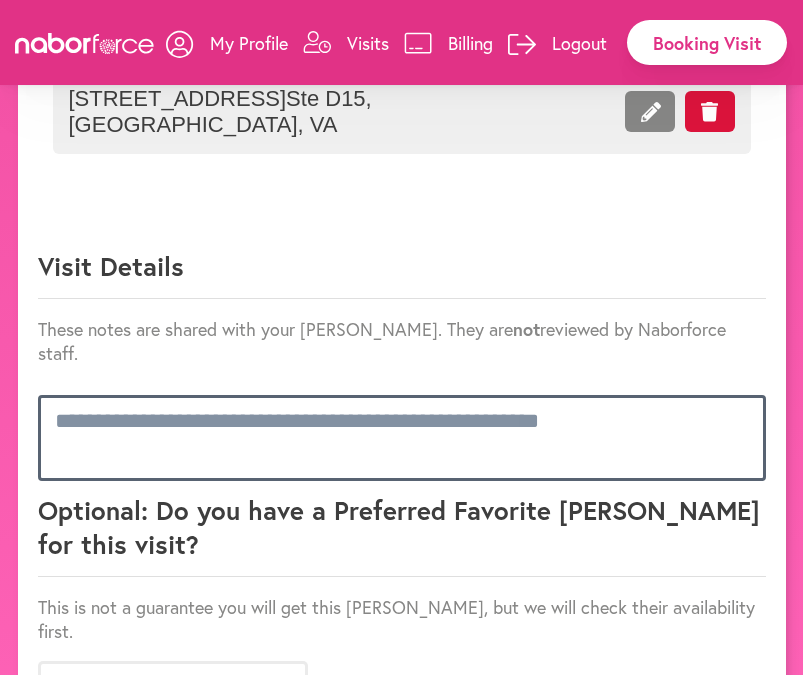 paste on "**********" 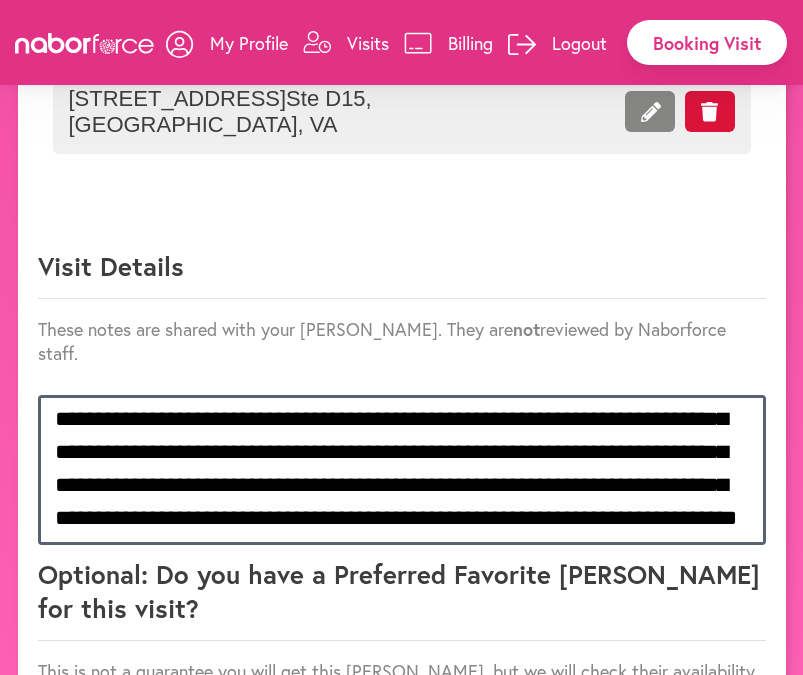 scroll, scrollTop: 0, scrollLeft: 0, axis: both 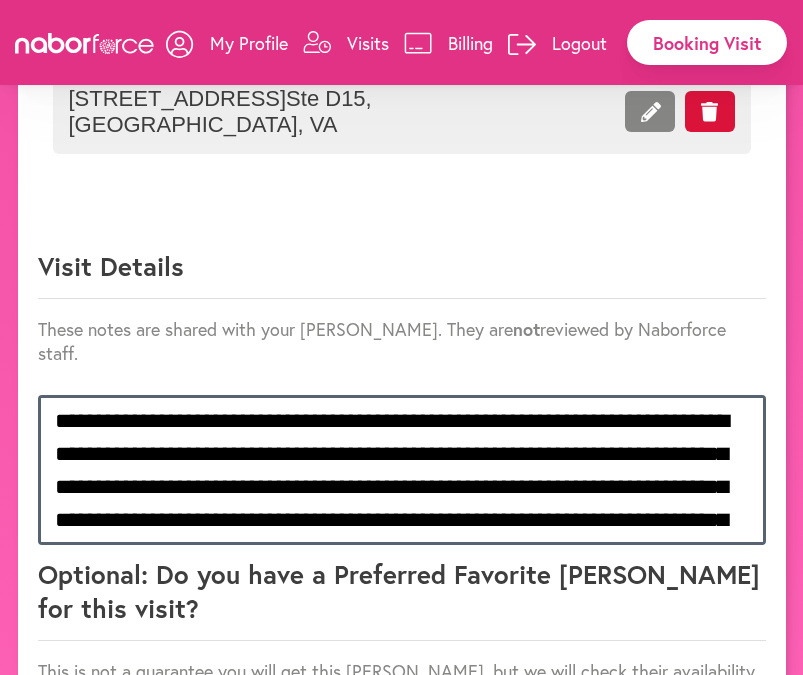 click on "**********" at bounding box center (402, 470) 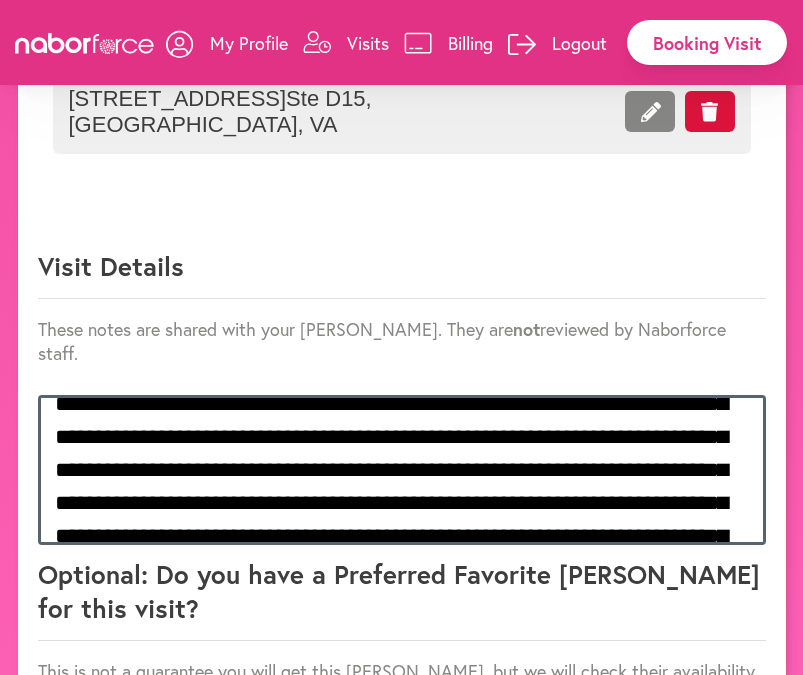 scroll, scrollTop: 75, scrollLeft: 0, axis: vertical 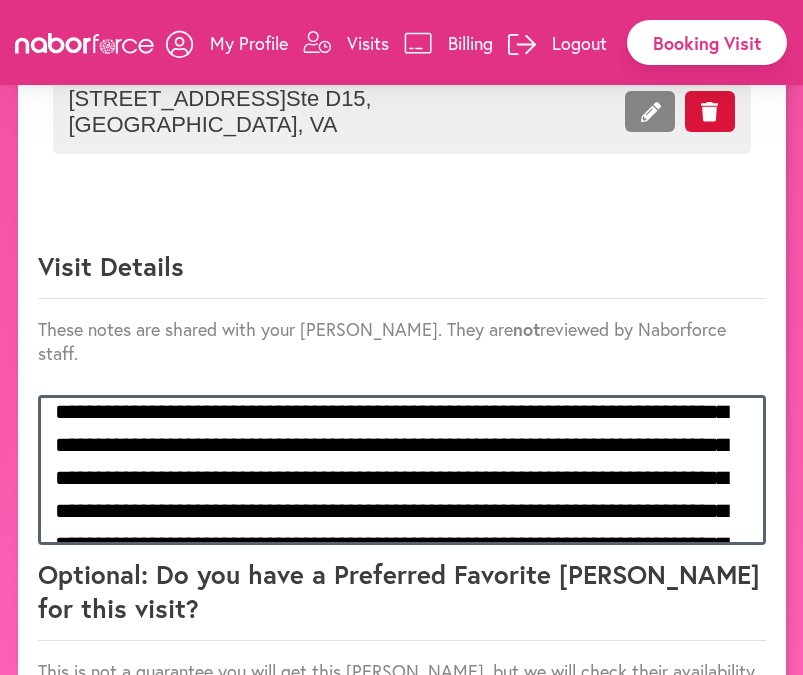 click on "**********" at bounding box center (402, 470) 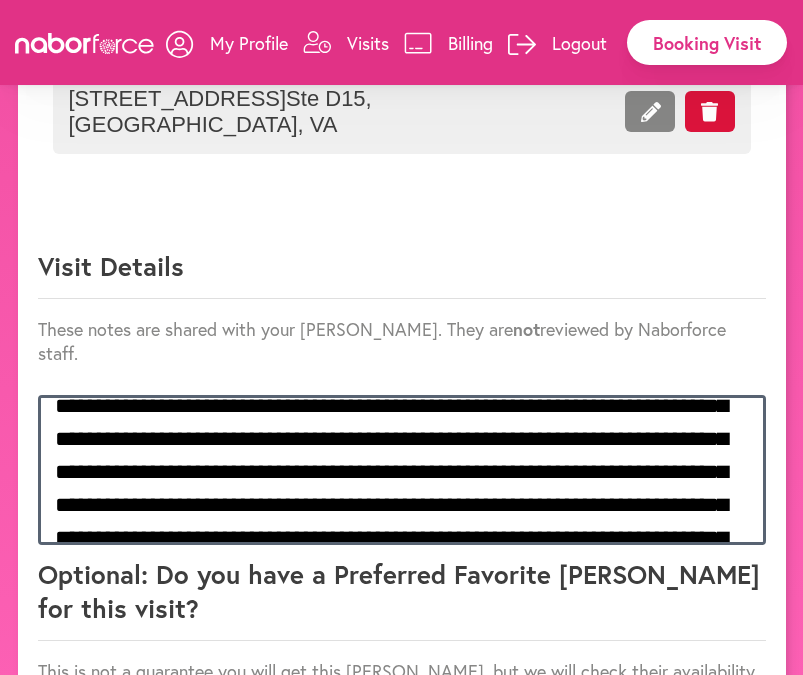 scroll, scrollTop: 179, scrollLeft: 0, axis: vertical 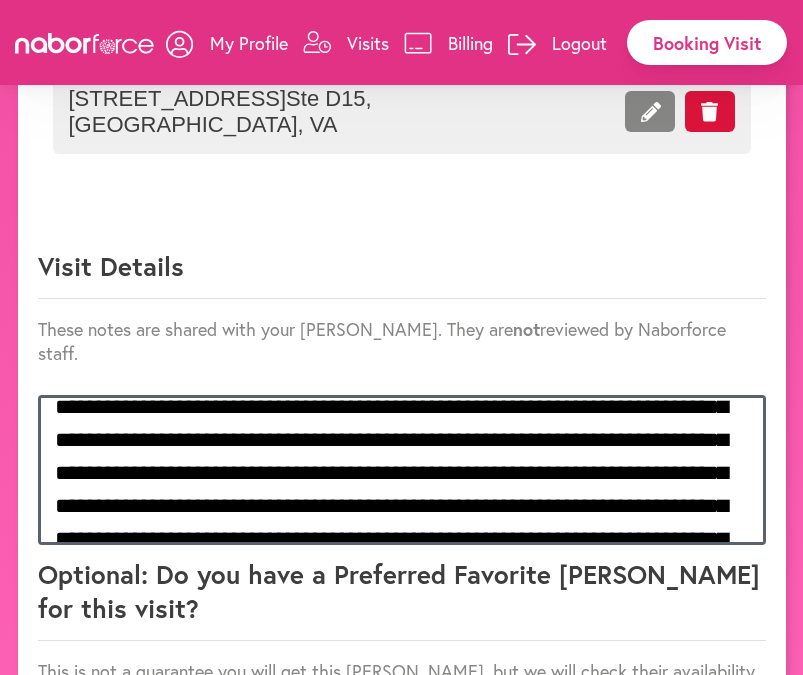 drag, startPoint x: 612, startPoint y: 375, endPoint x: 104, endPoint y: 478, distance: 518.3368 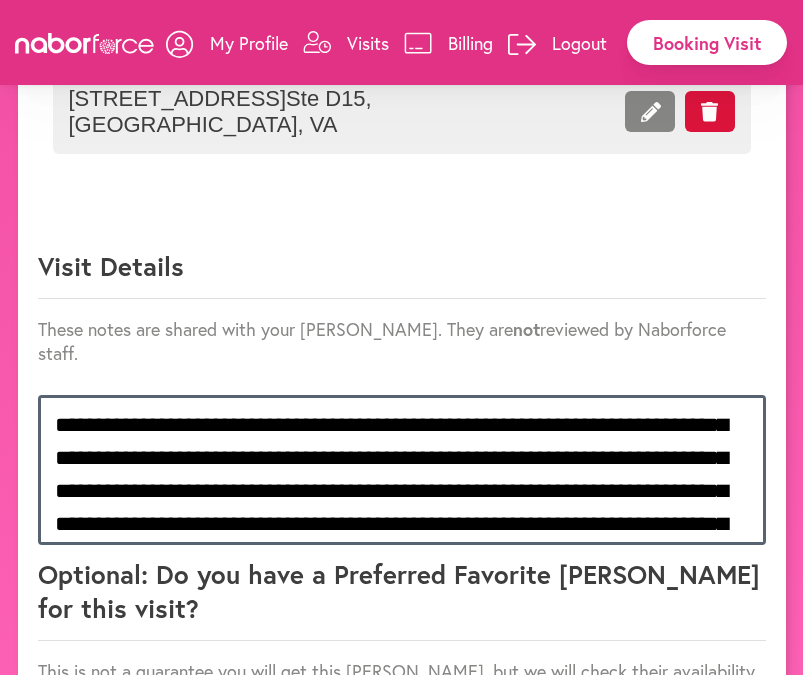 scroll, scrollTop: 66, scrollLeft: 0, axis: vertical 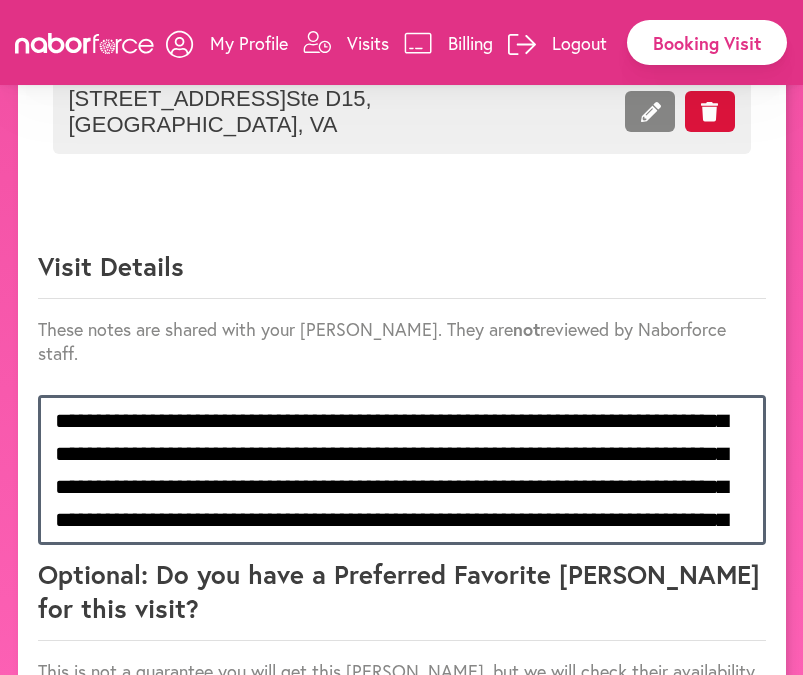 drag, startPoint x: 327, startPoint y: 396, endPoint x: 314, endPoint y: 427, distance: 33.61547 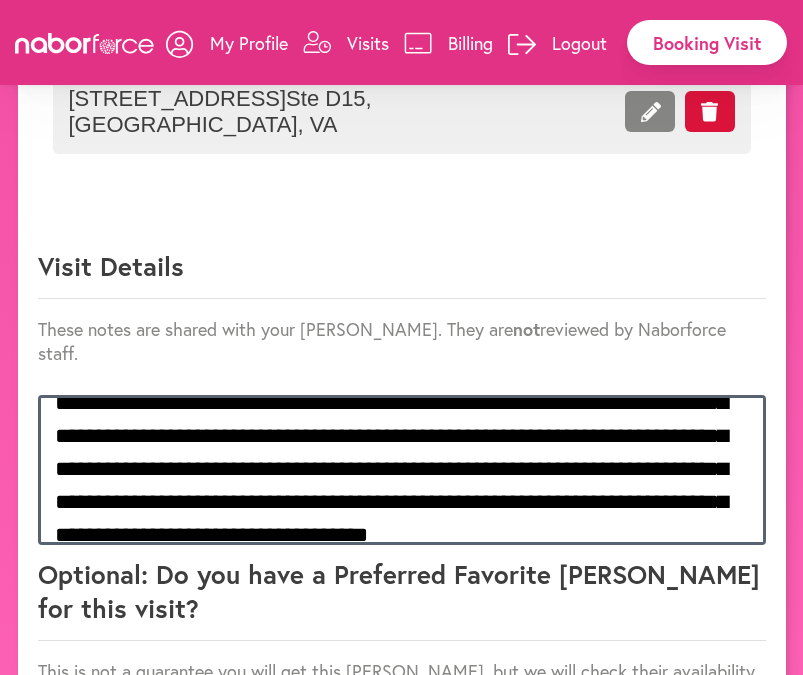 scroll, scrollTop: 201, scrollLeft: 0, axis: vertical 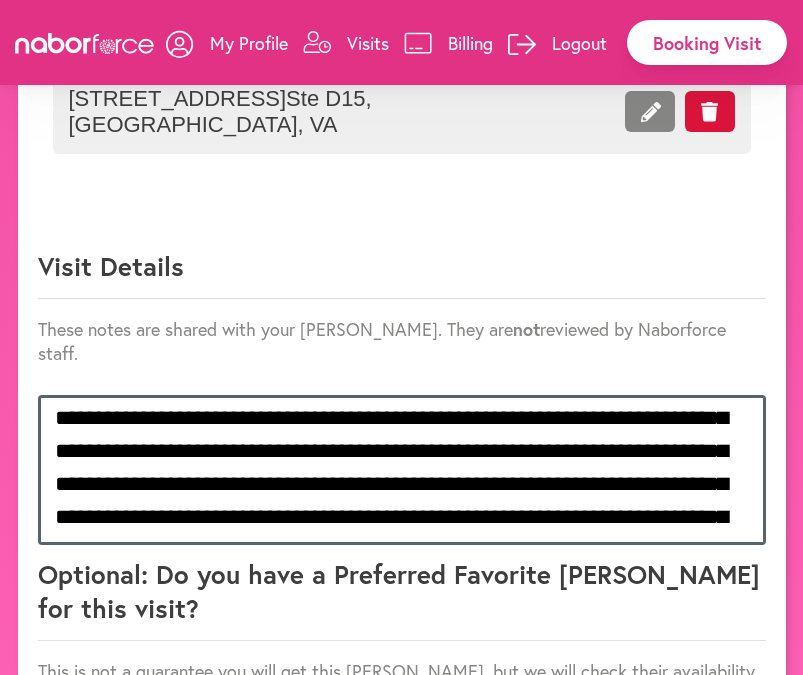 click on "**********" at bounding box center [402, 470] 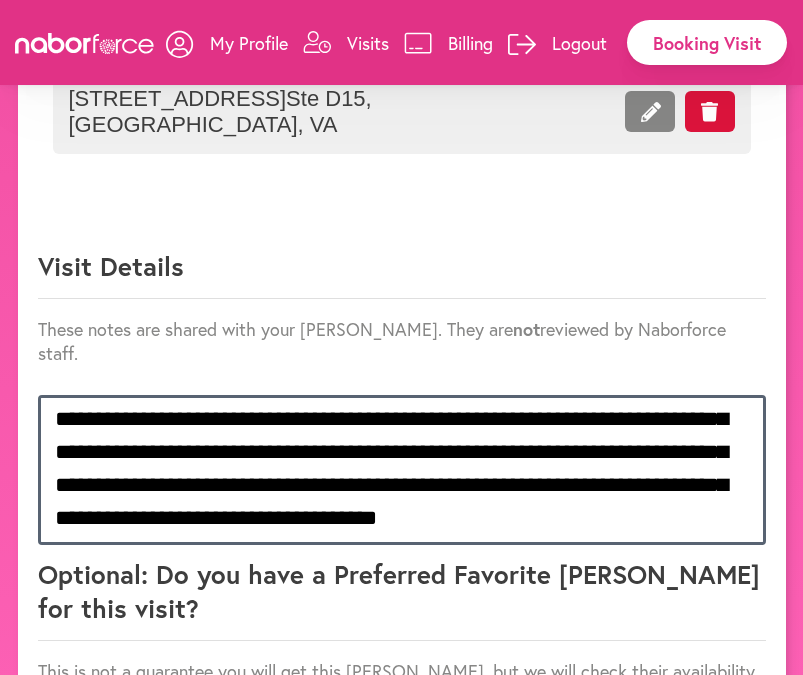 scroll, scrollTop: 266, scrollLeft: 0, axis: vertical 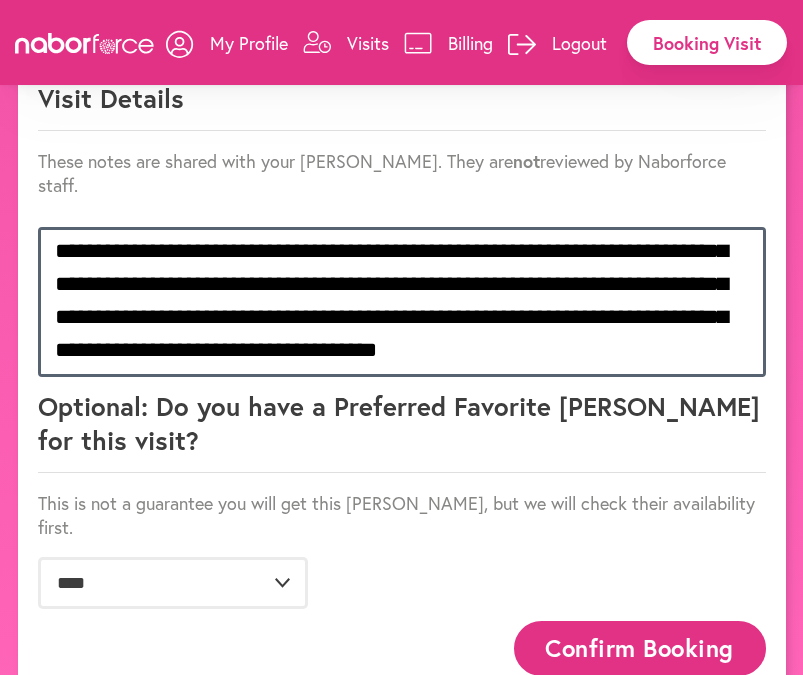 type on "**********" 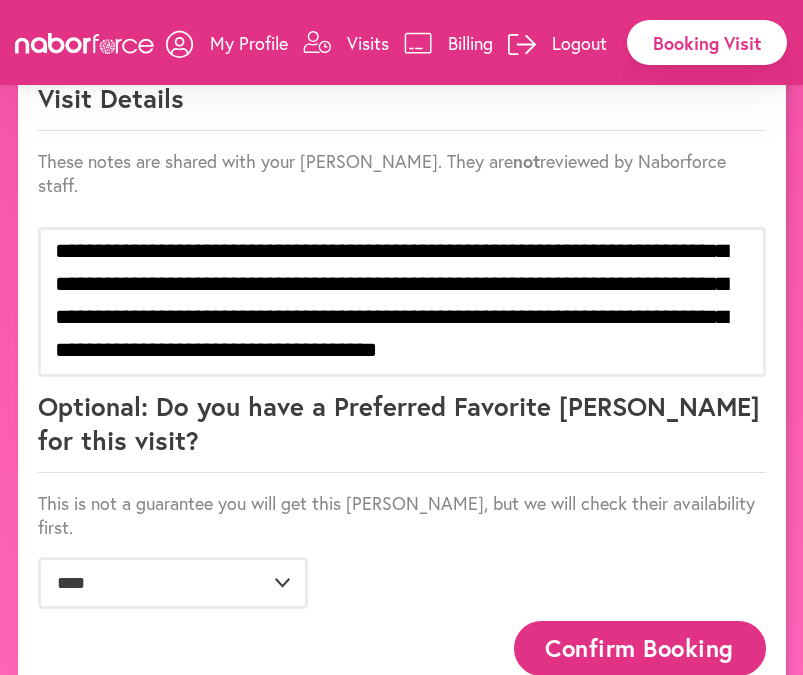 click on "Confirm Booking" at bounding box center (640, 648) 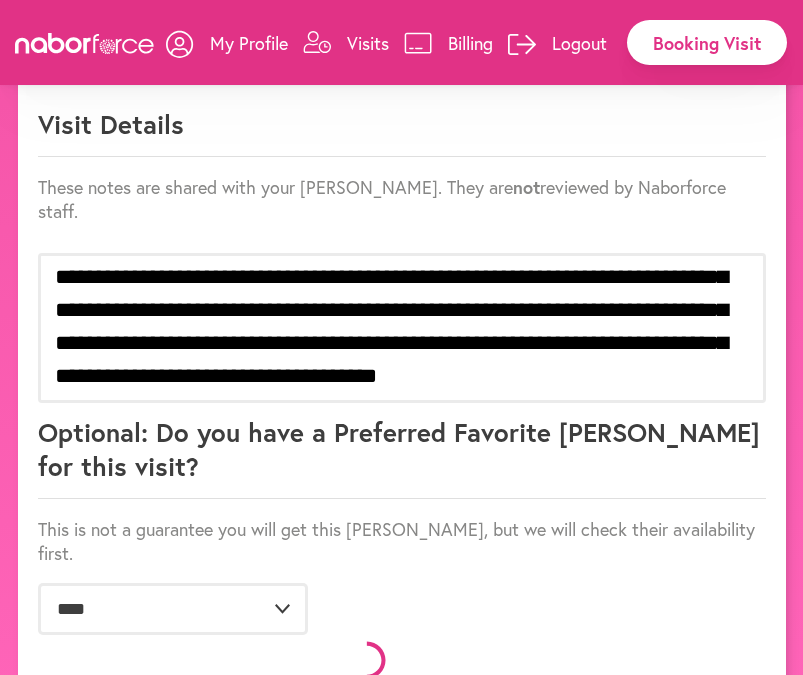scroll, scrollTop: 1426, scrollLeft: 0, axis: vertical 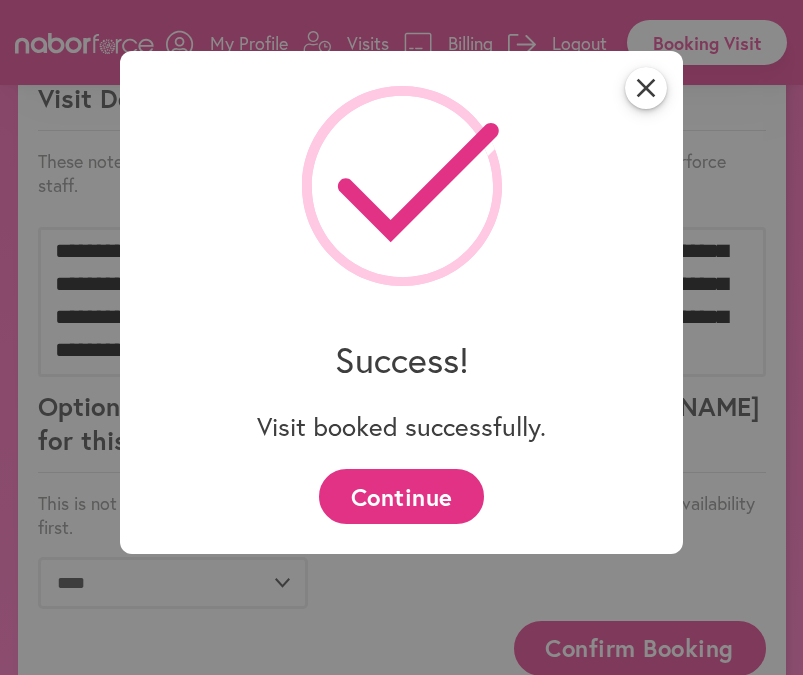 click on "Continue" at bounding box center [401, 496] 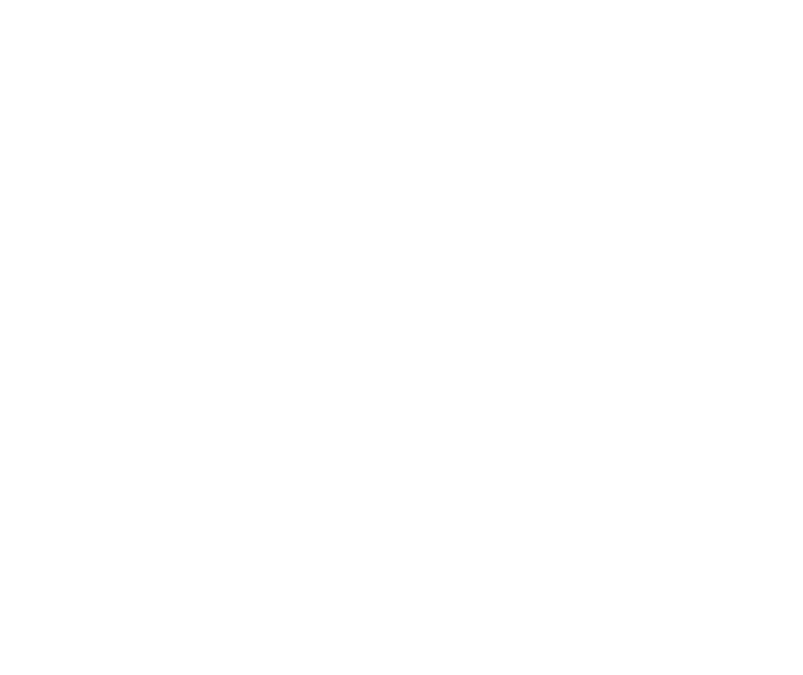 scroll, scrollTop: 0, scrollLeft: 0, axis: both 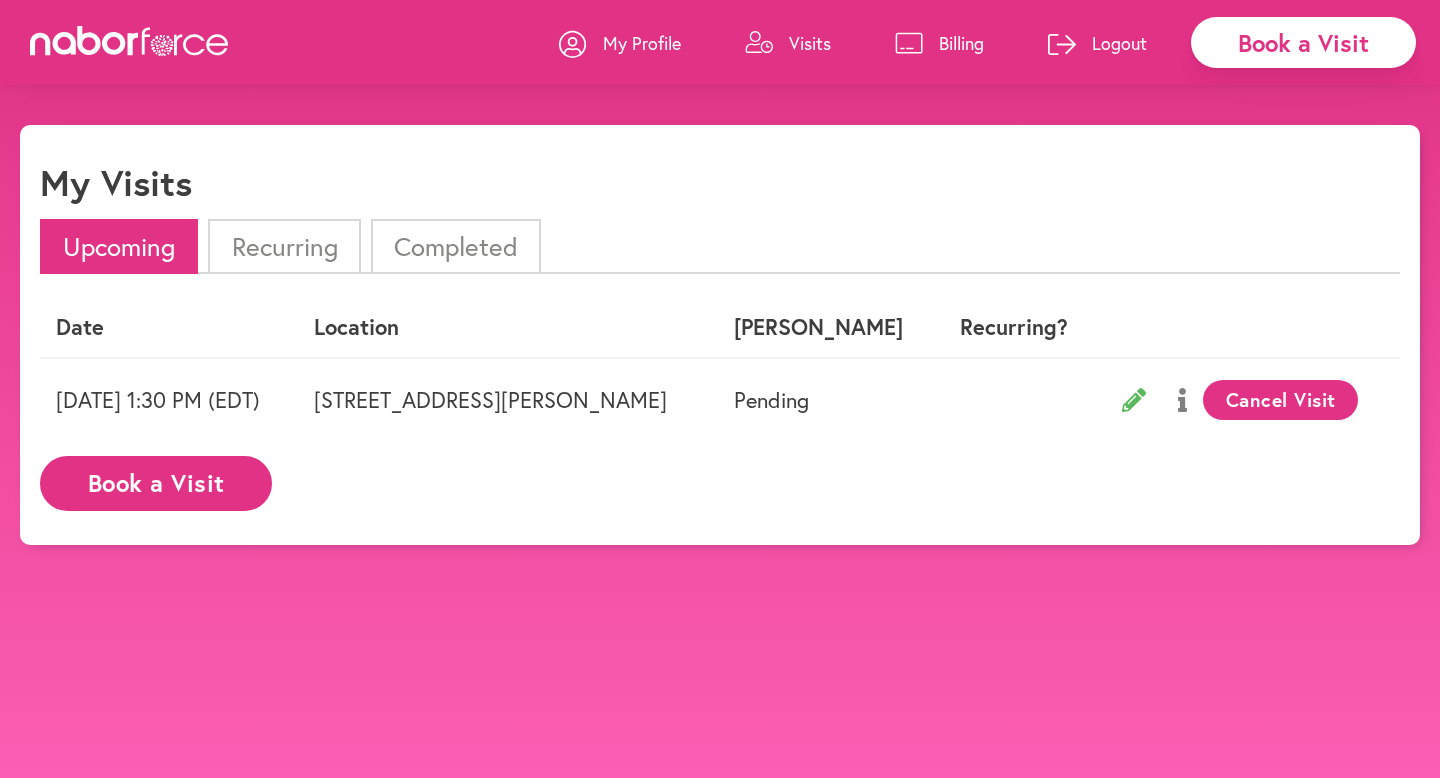 click on "Completed" at bounding box center (456, 246) 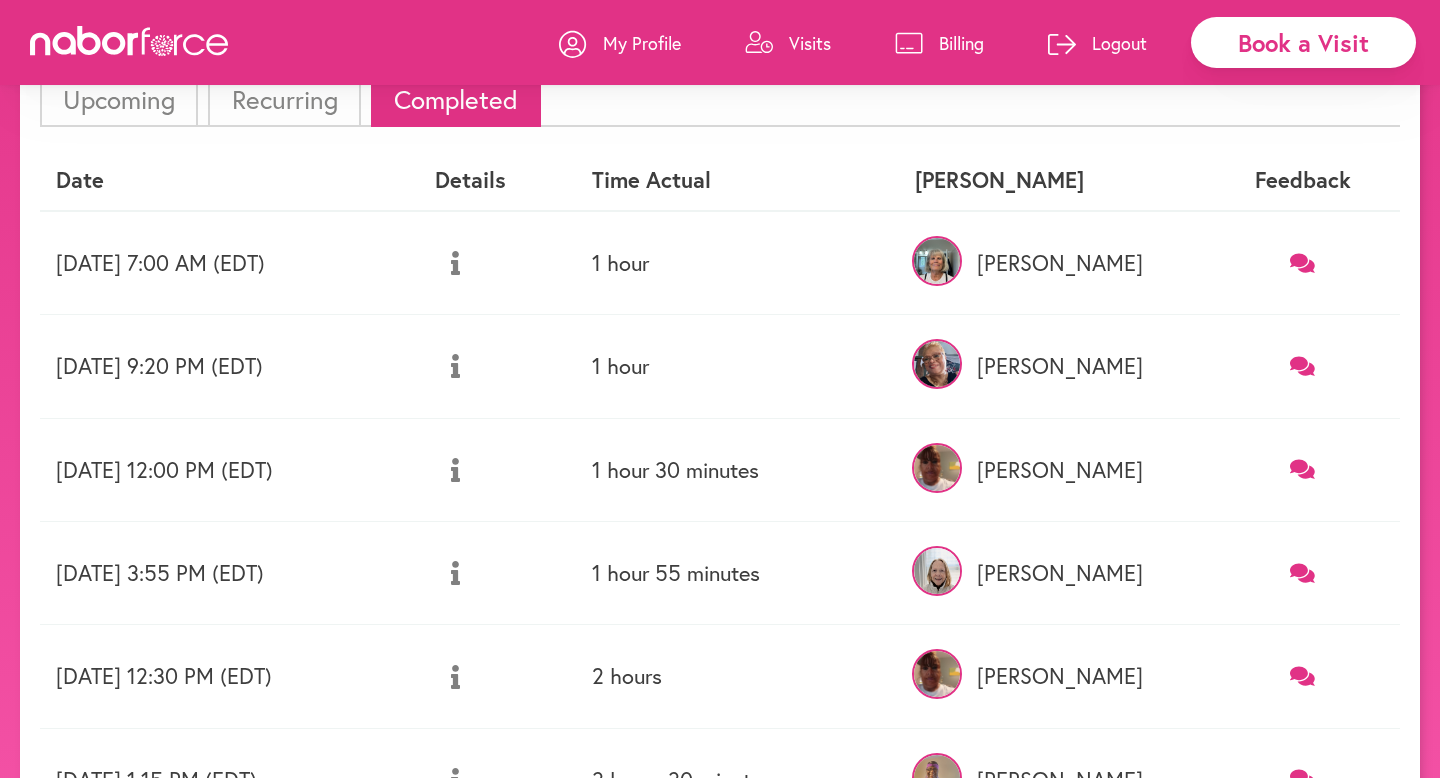 scroll, scrollTop: 151, scrollLeft: 0, axis: vertical 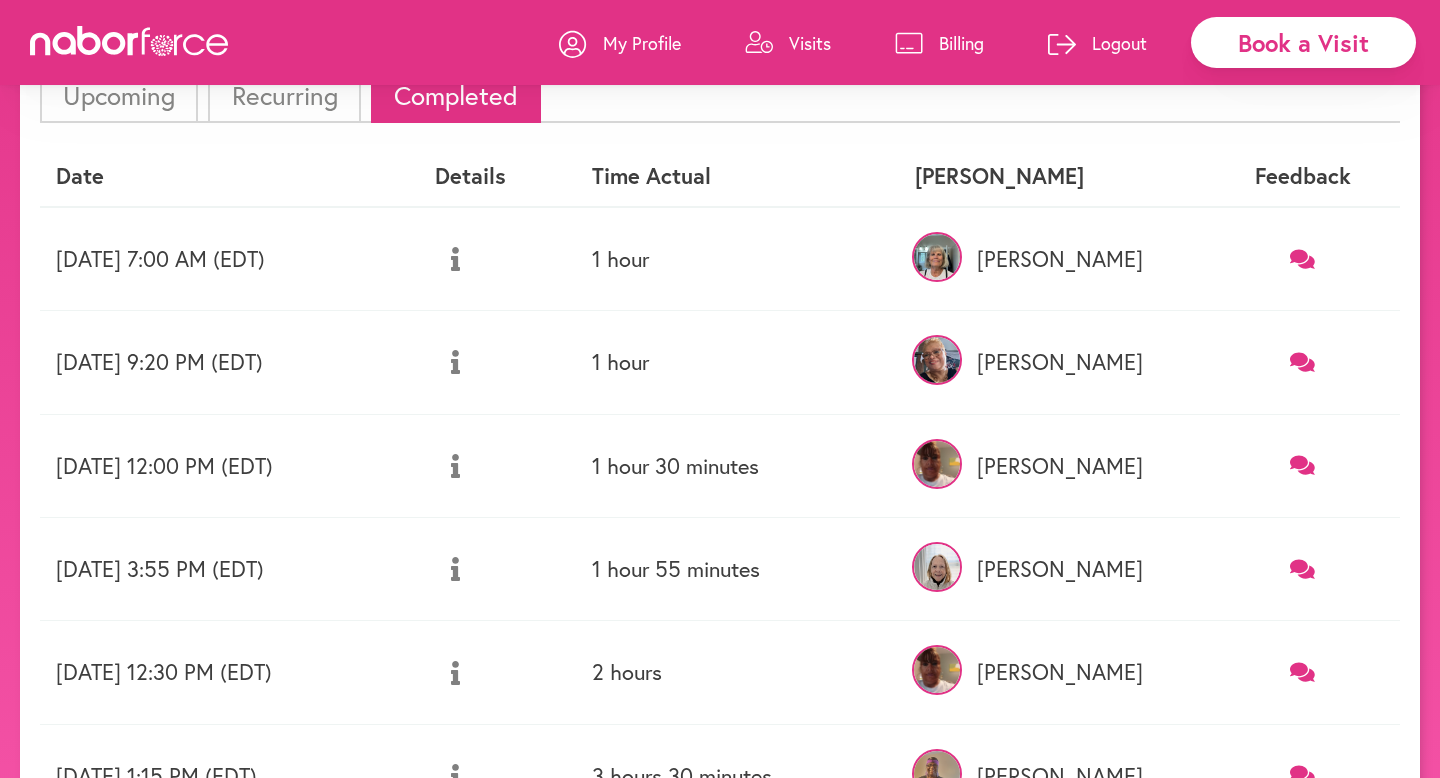 click 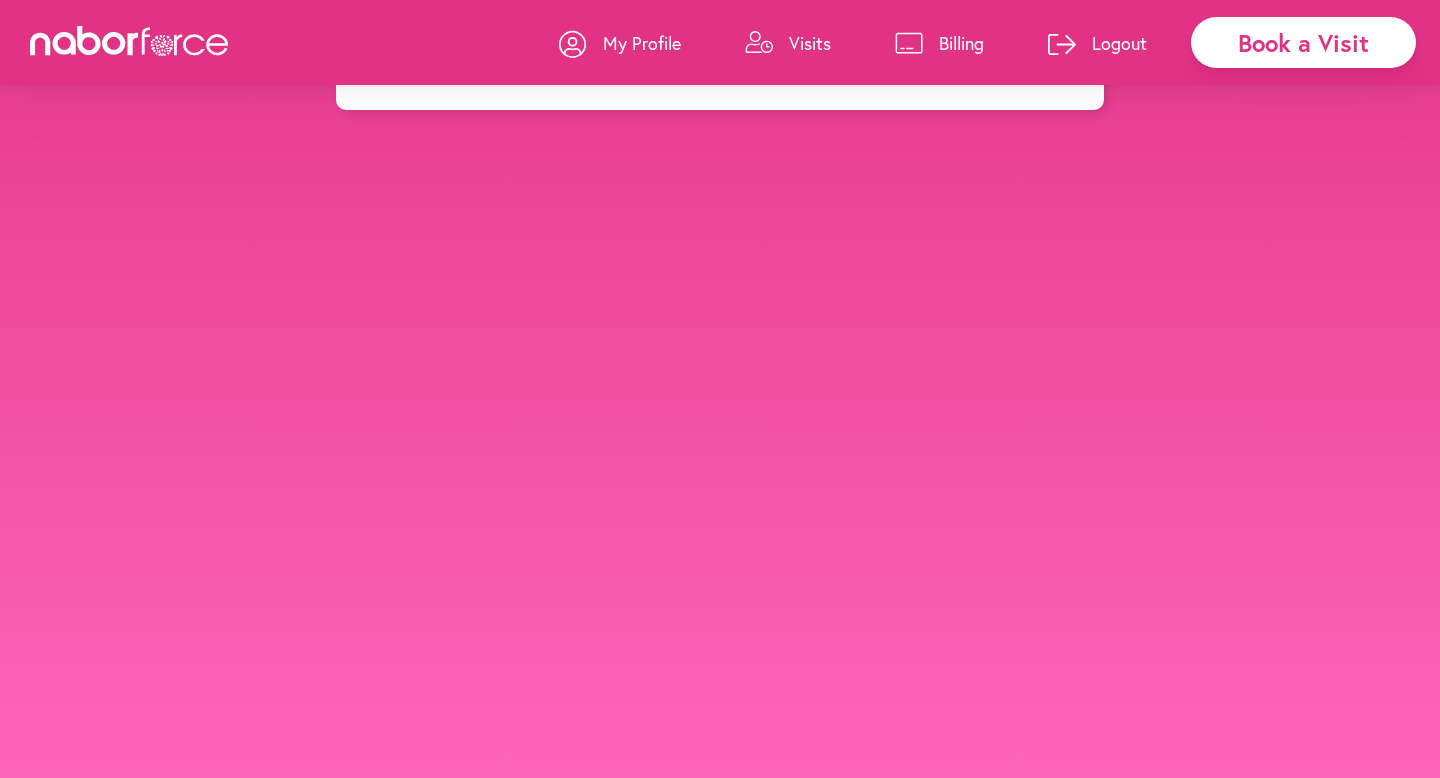 scroll, scrollTop: 0, scrollLeft: 0, axis: both 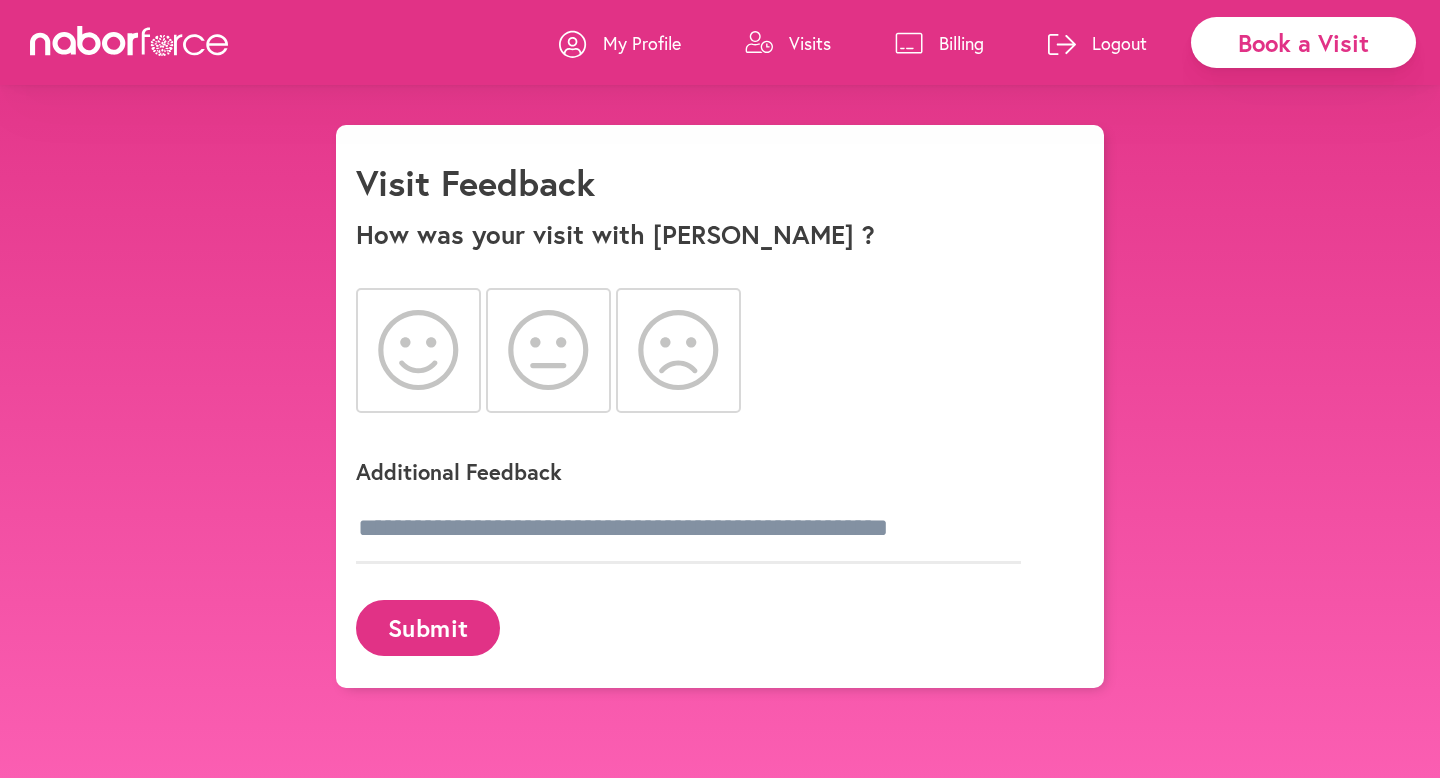 click on "close Book a Visit My Profile Visits Billing Logout close Visit Feedback How was your visit with   [PERSON_NAME]   ? Additional Feedback Submit" at bounding box center (720, 406) 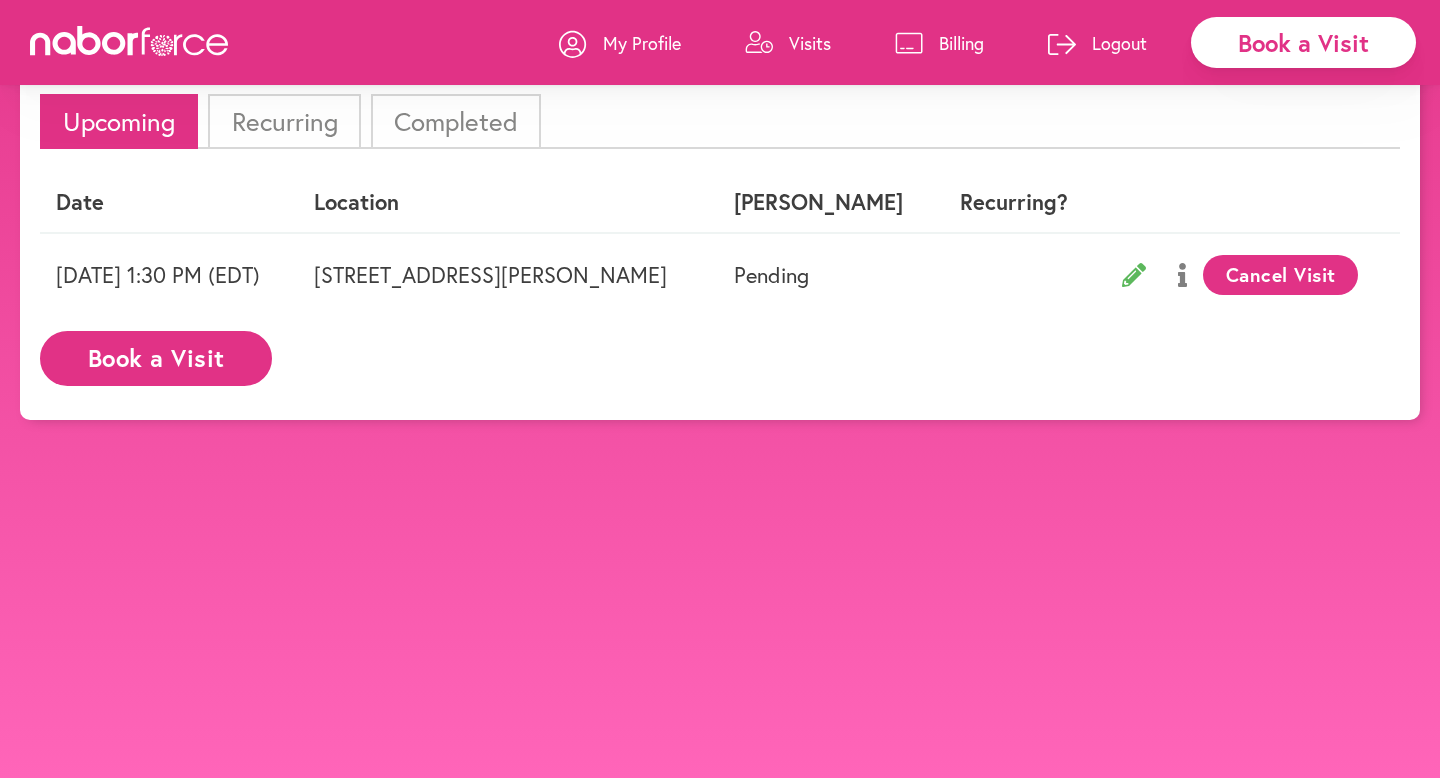 click on "Completed" at bounding box center [456, 121] 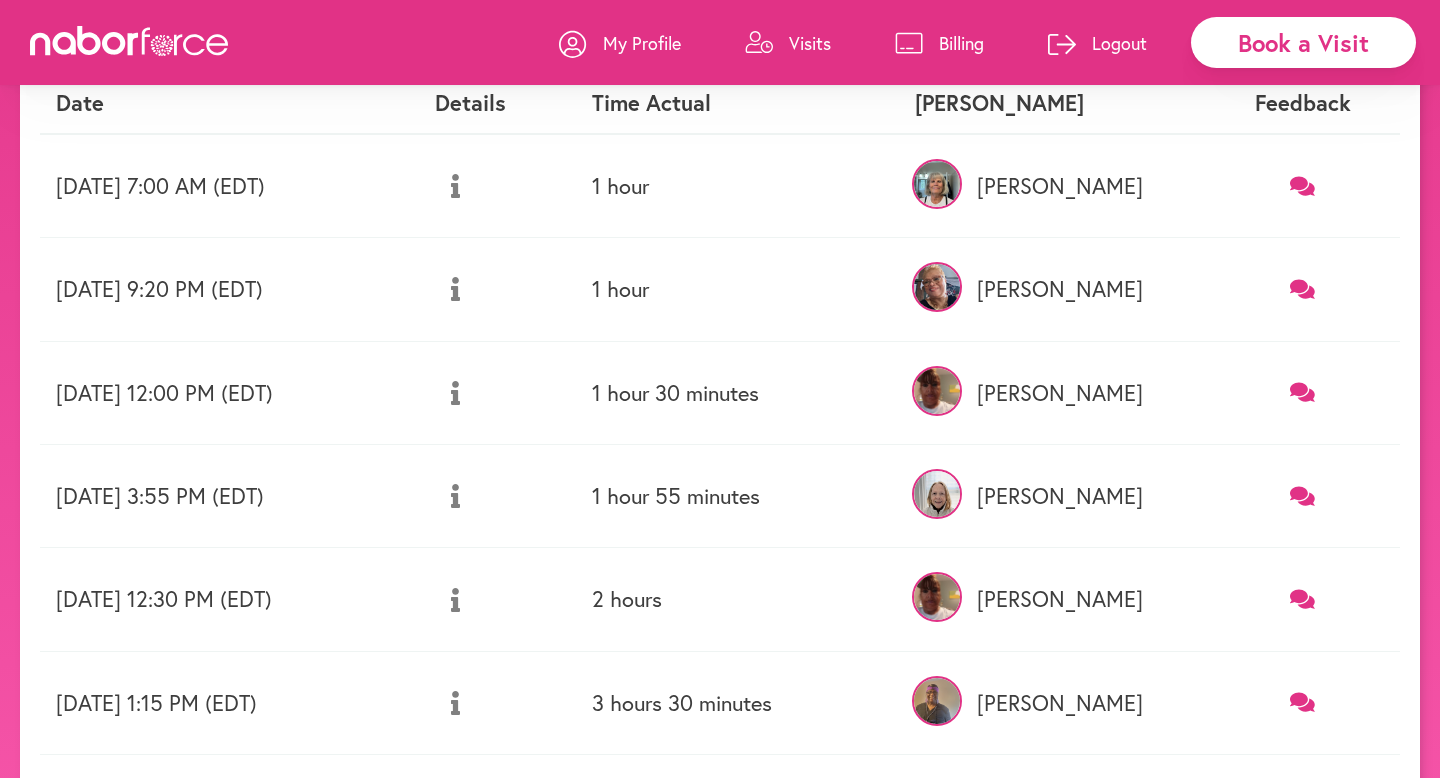 scroll, scrollTop: 231, scrollLeft: 0, axis: vertical 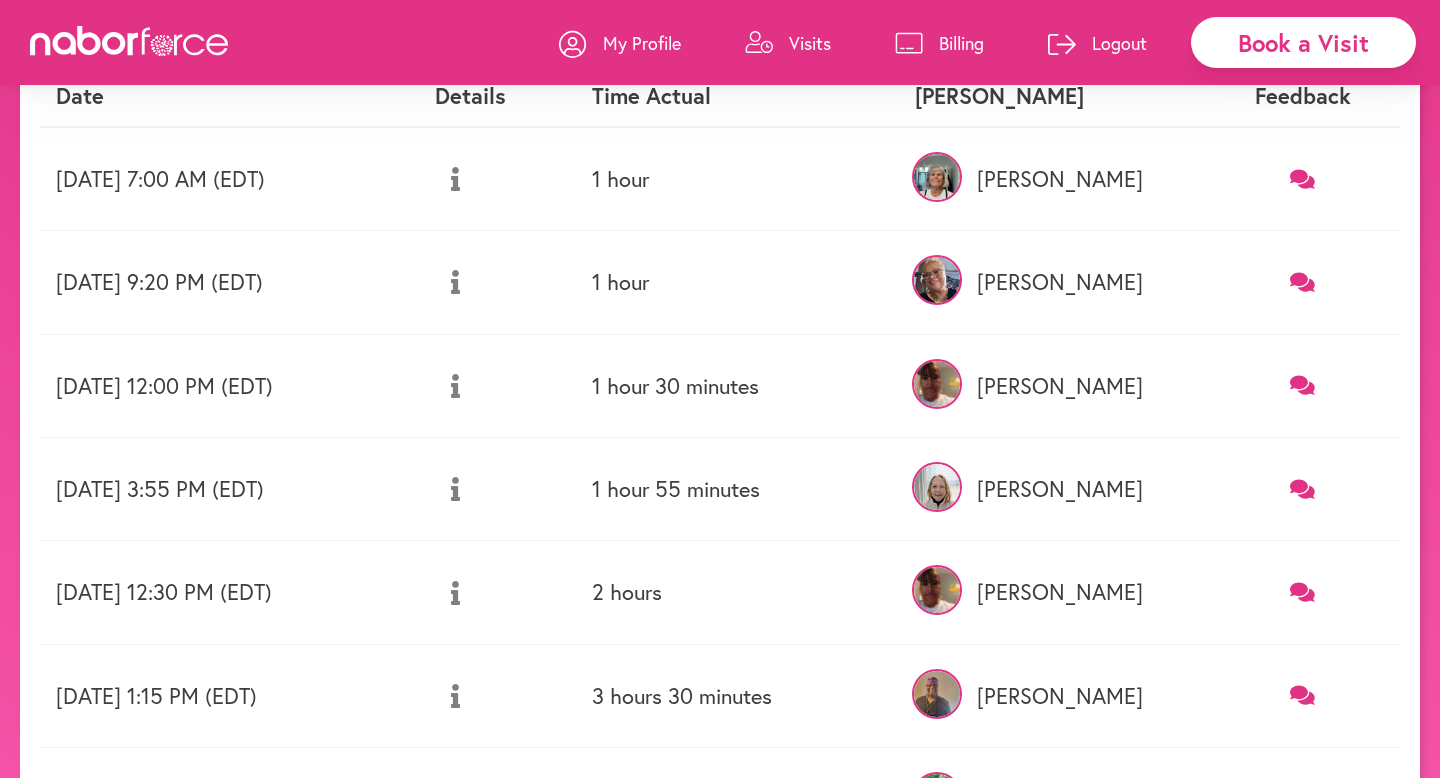 click 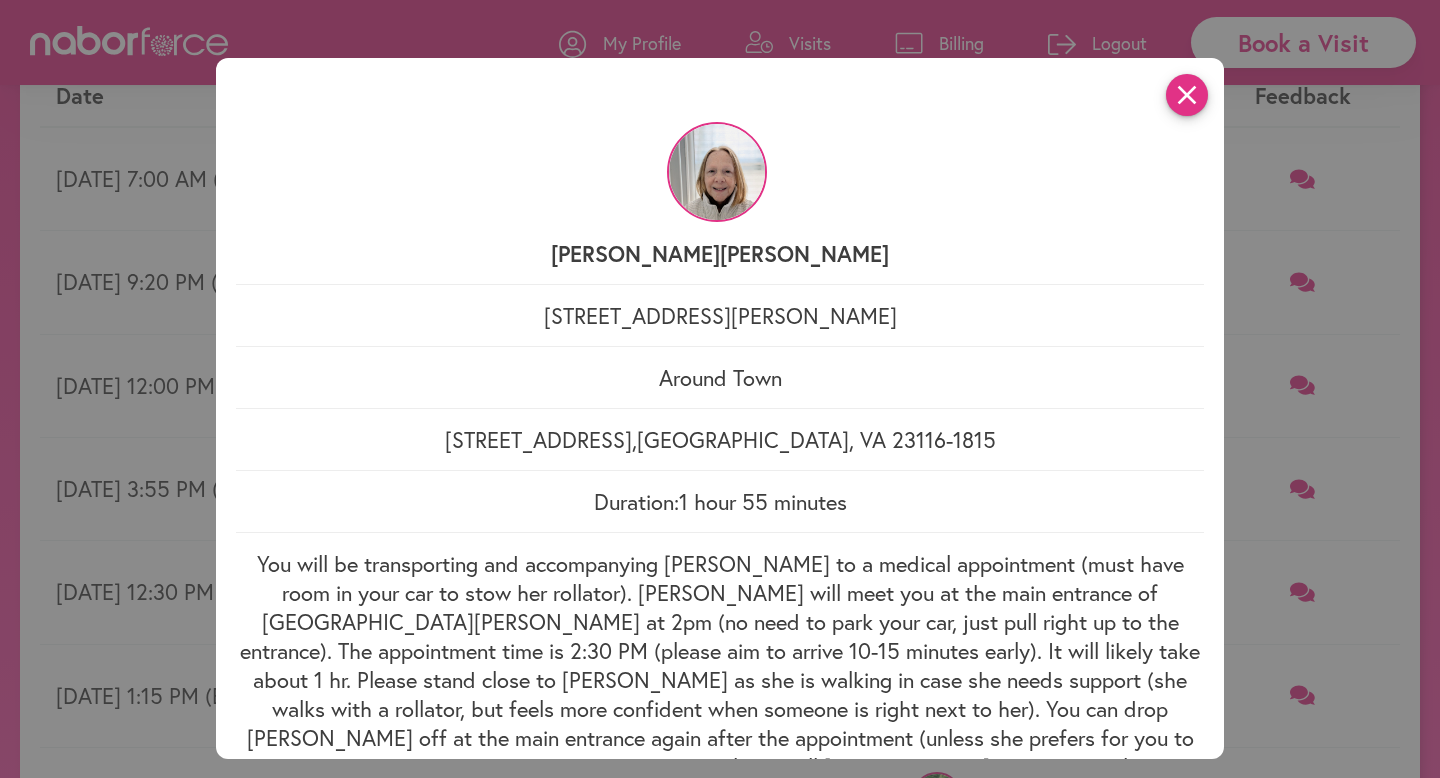 click on "close" at bounding box center (1187, 95) 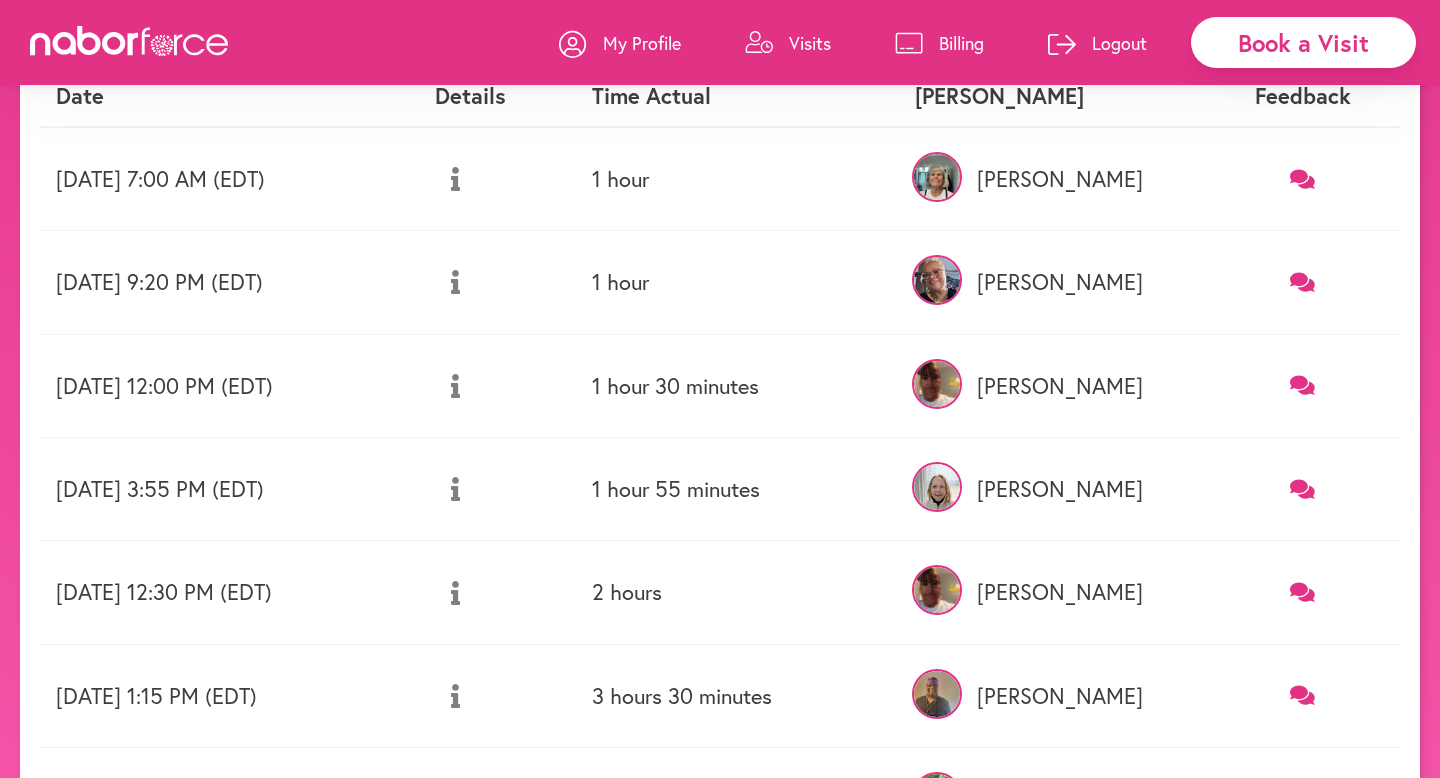 click at bounding box center [455, 386] 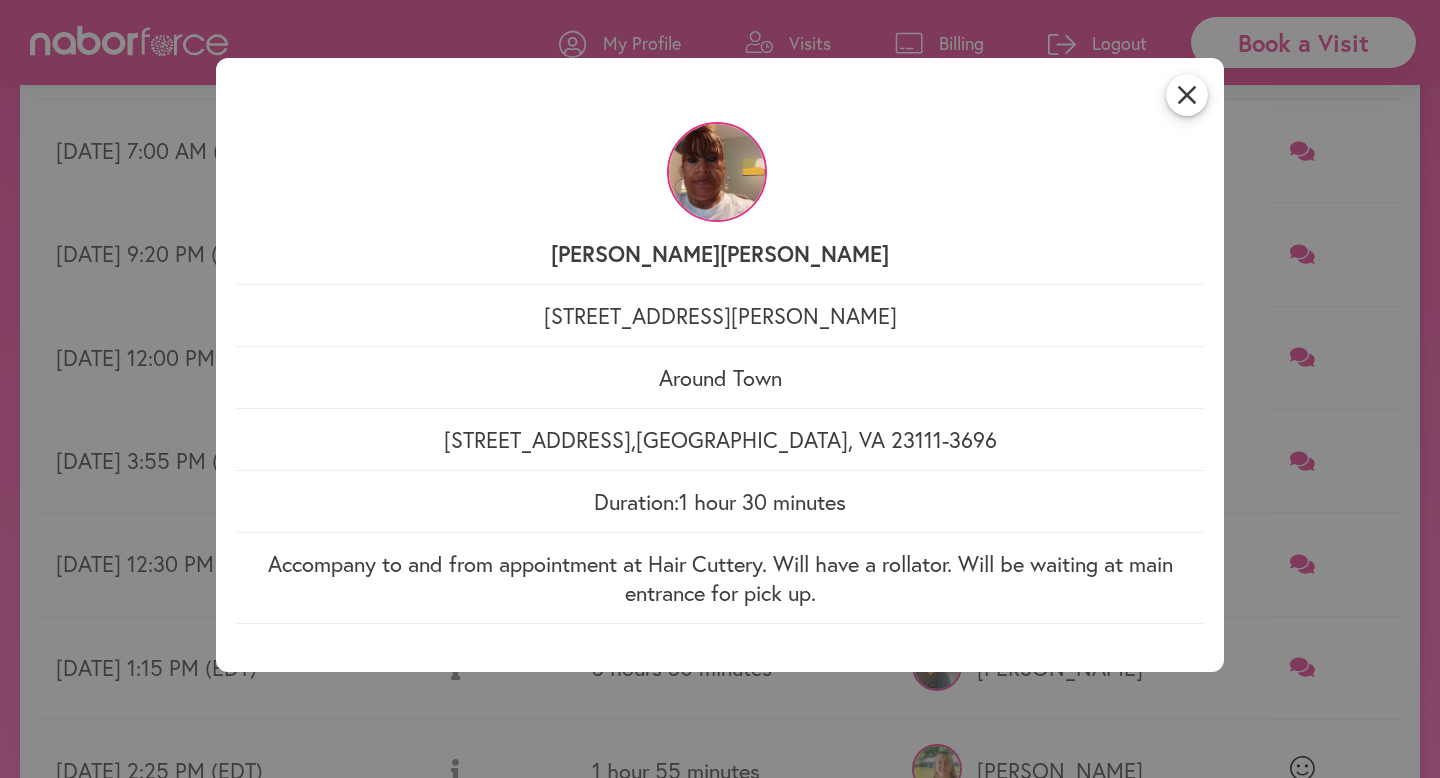 scroll, scrollTop: 261, scrollLeft: 0, axis: vertical 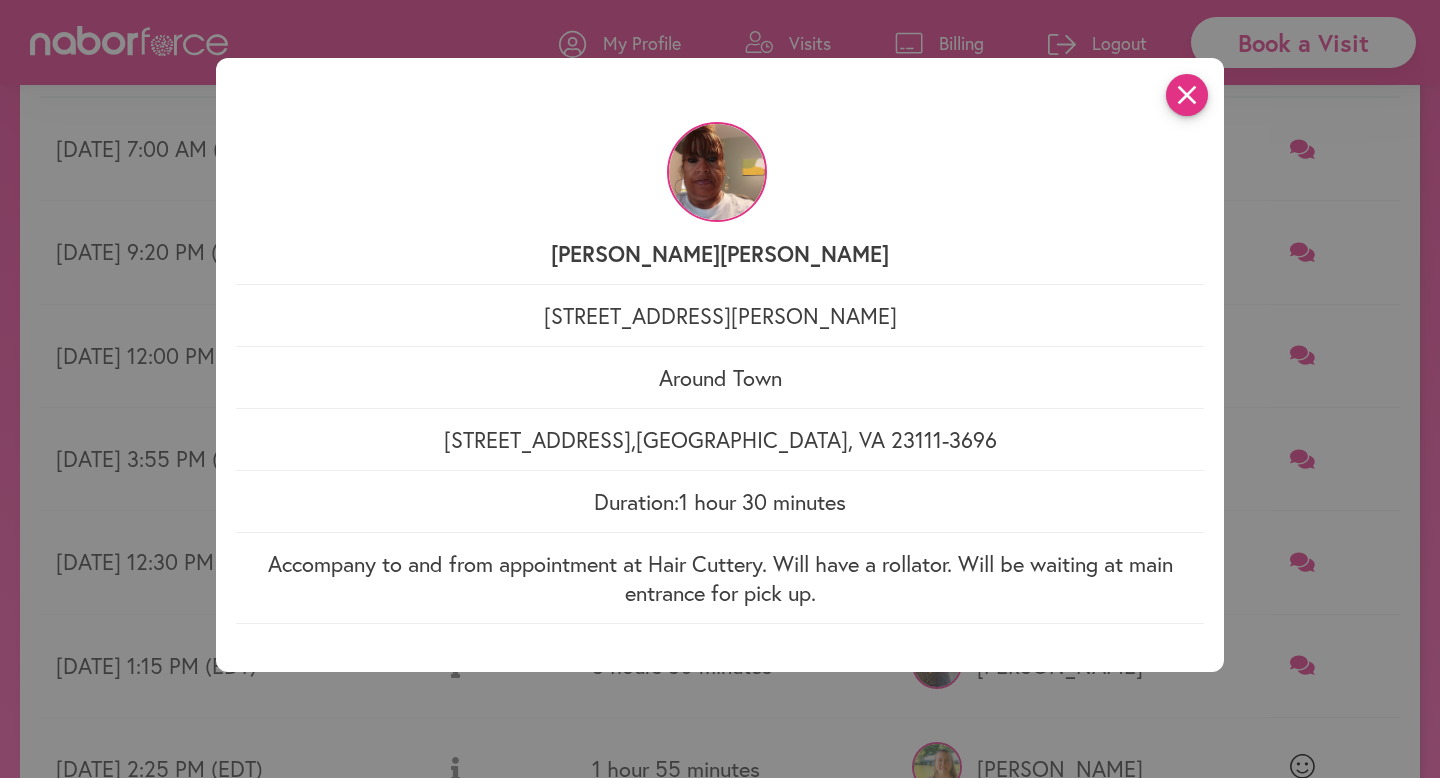 click on "close" at bounding box center (1187, 95) 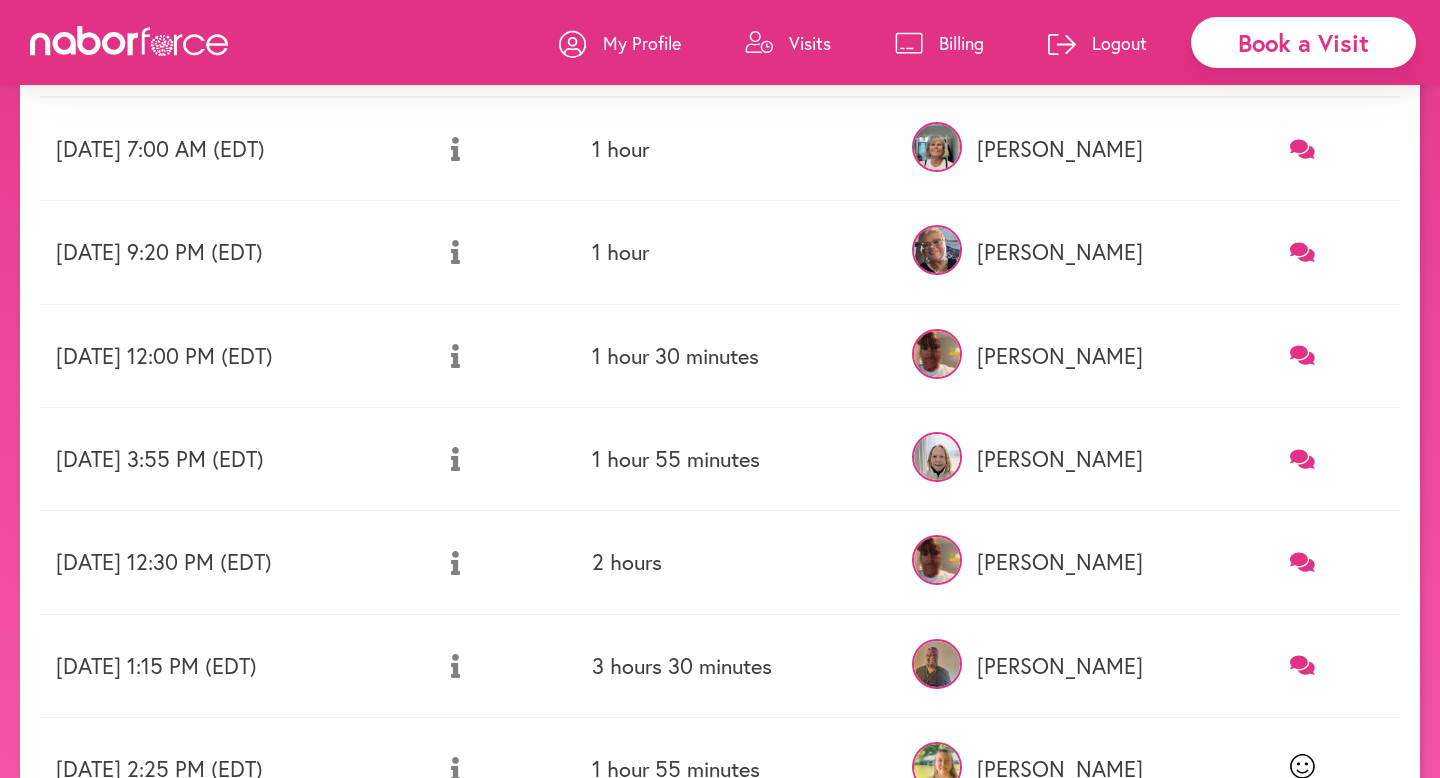 click at bounding box center (455, 356) 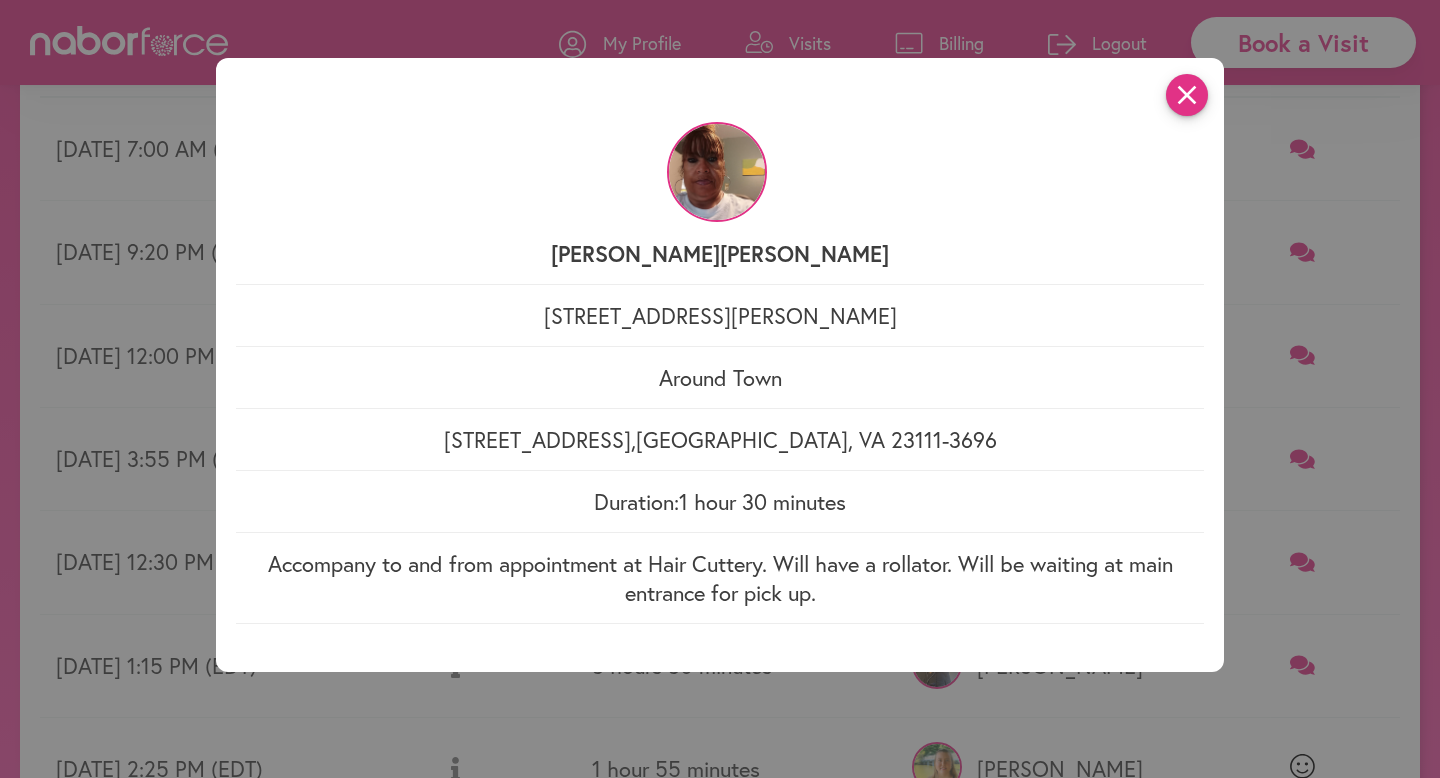 click on "close" at bounding box center (1187, 95) 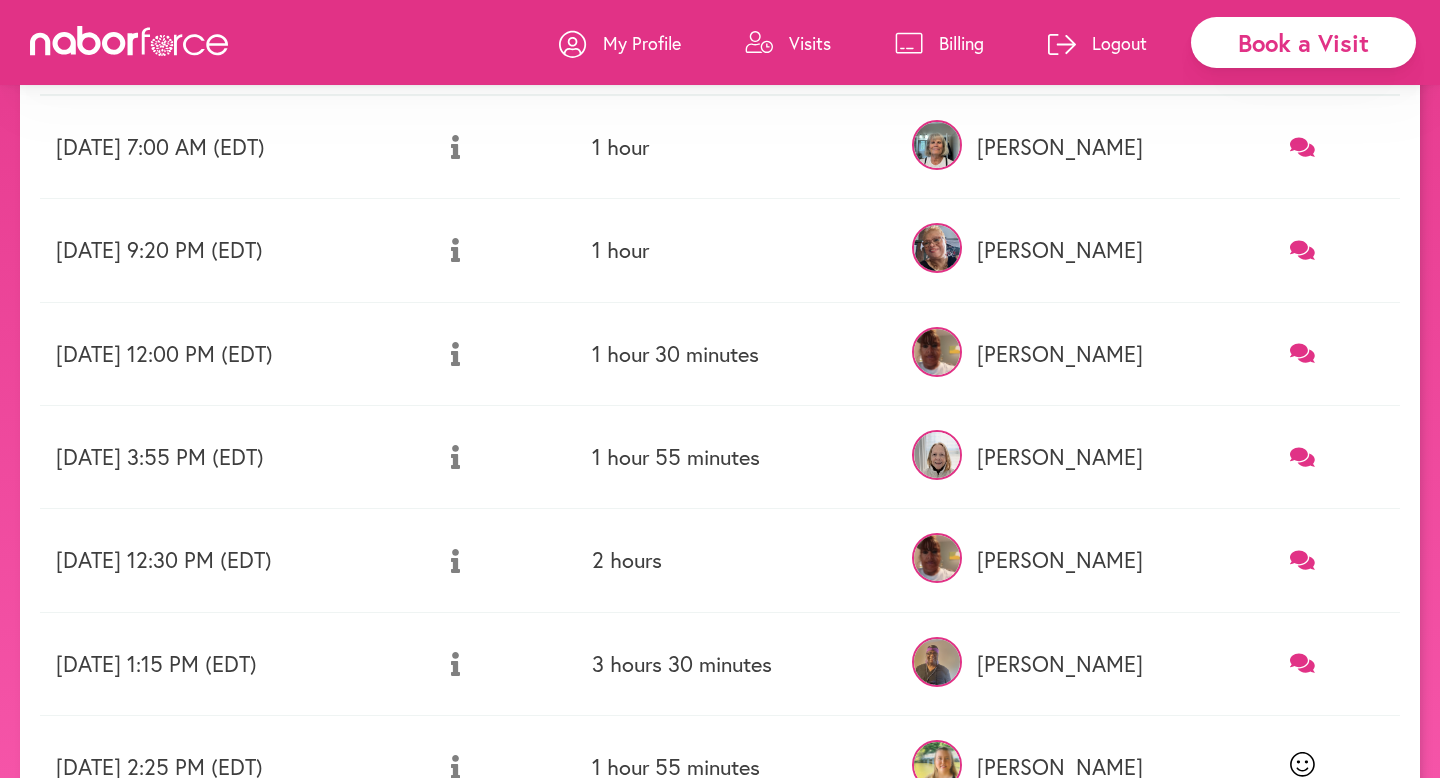 scroll, scrollTop: 265, scrollLeft: 0, axis: vertical 